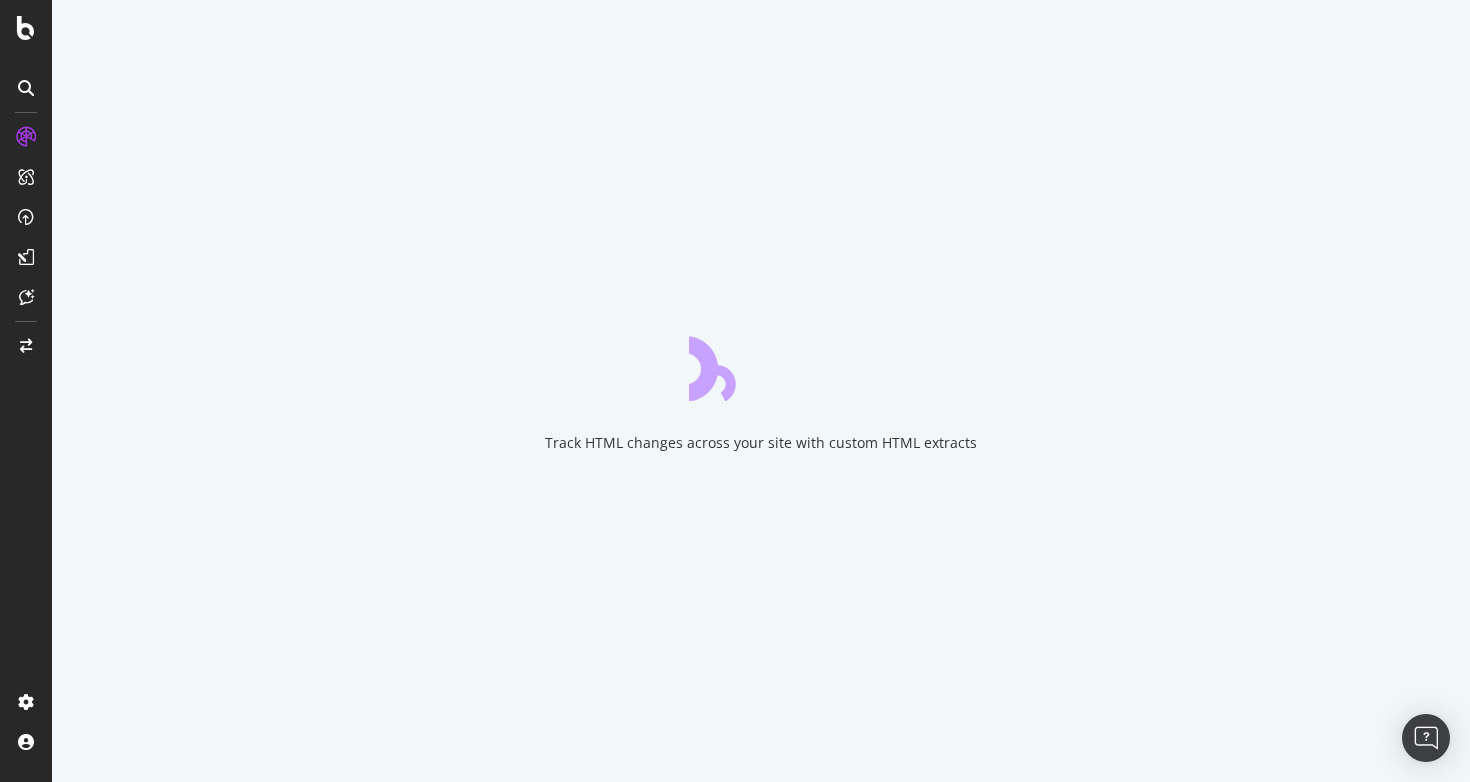 scroll, scrollTop: 0, scrollLeft: 0, axis: both 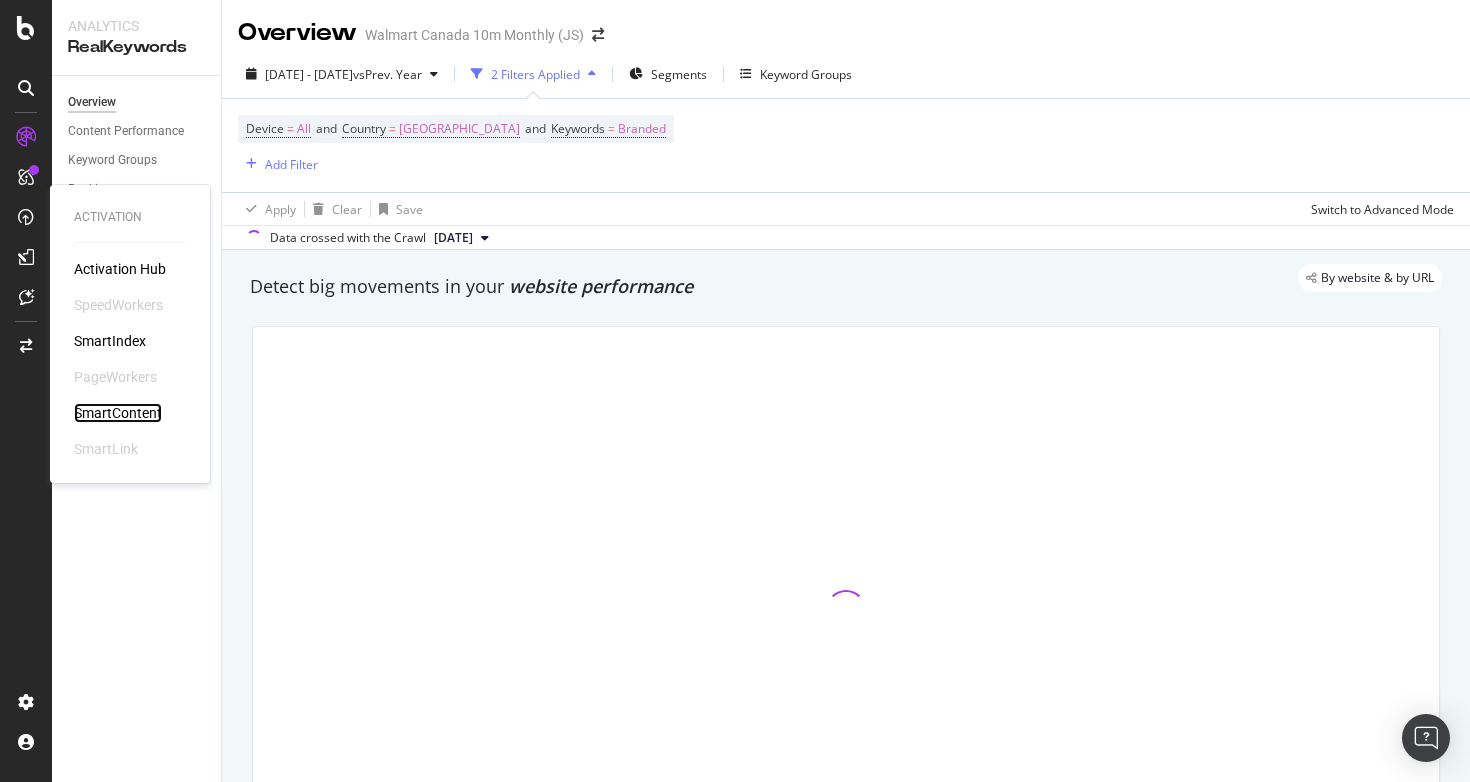 click on "SmartContent" at bounding box center (118, 413) 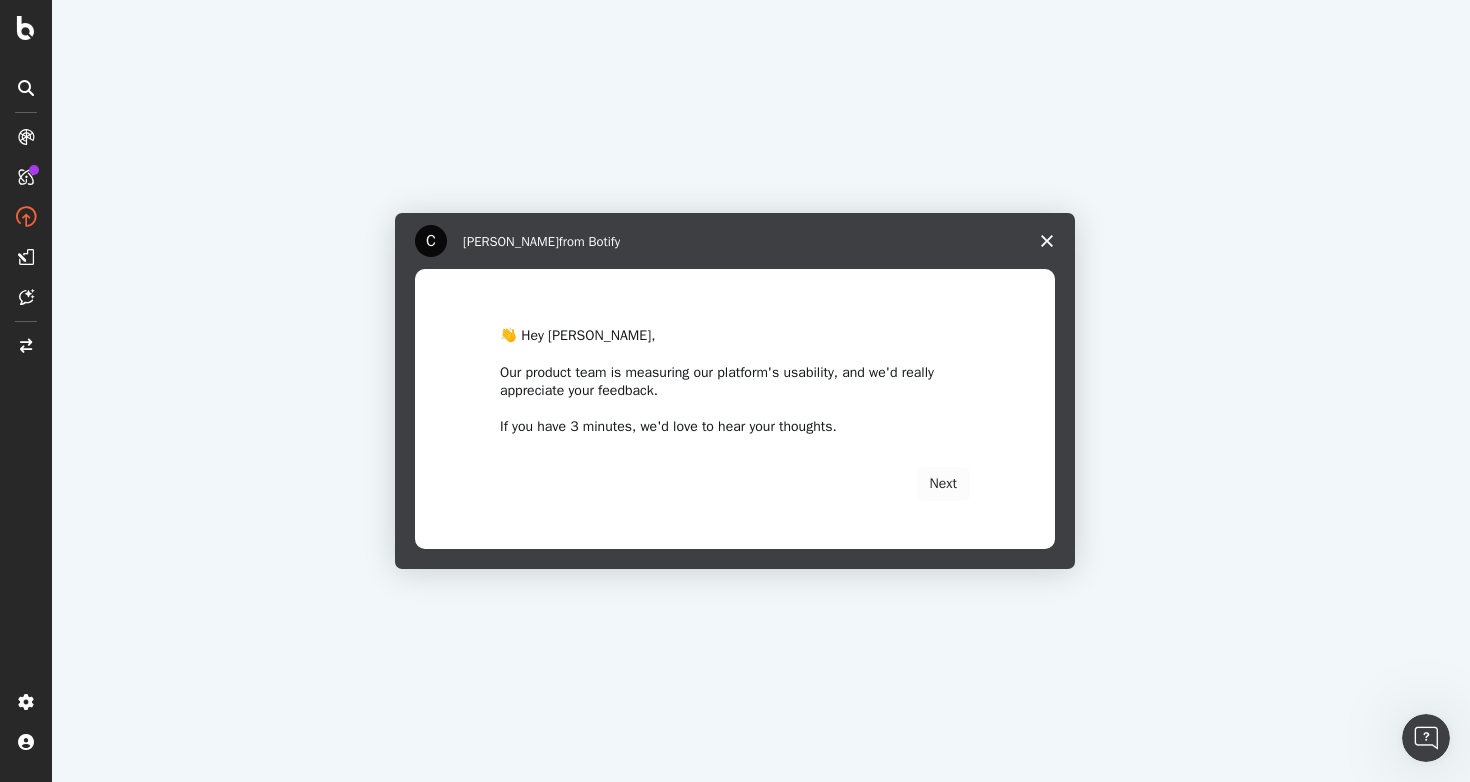 scroll, scrollTop: 0, scrollLeft: 0, axis: both 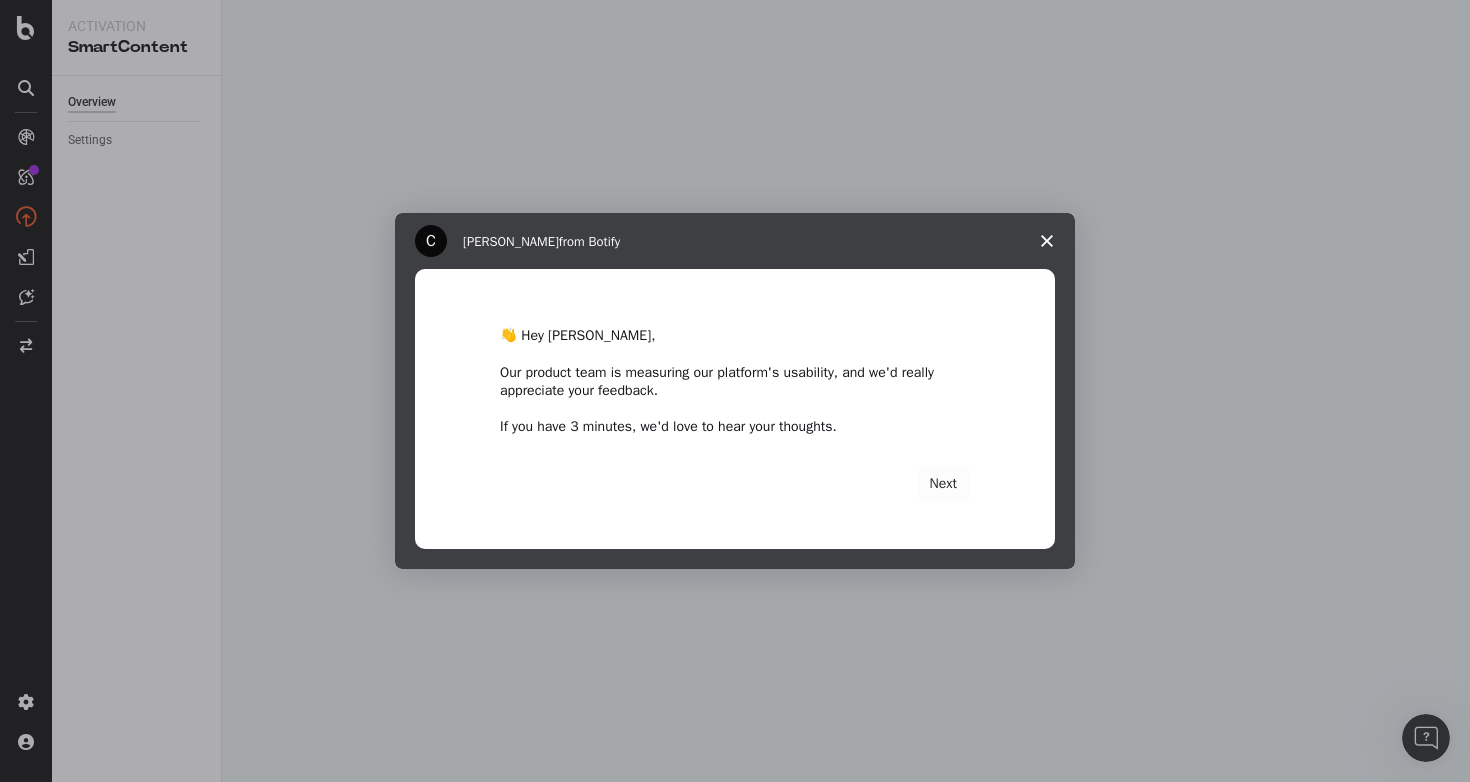click 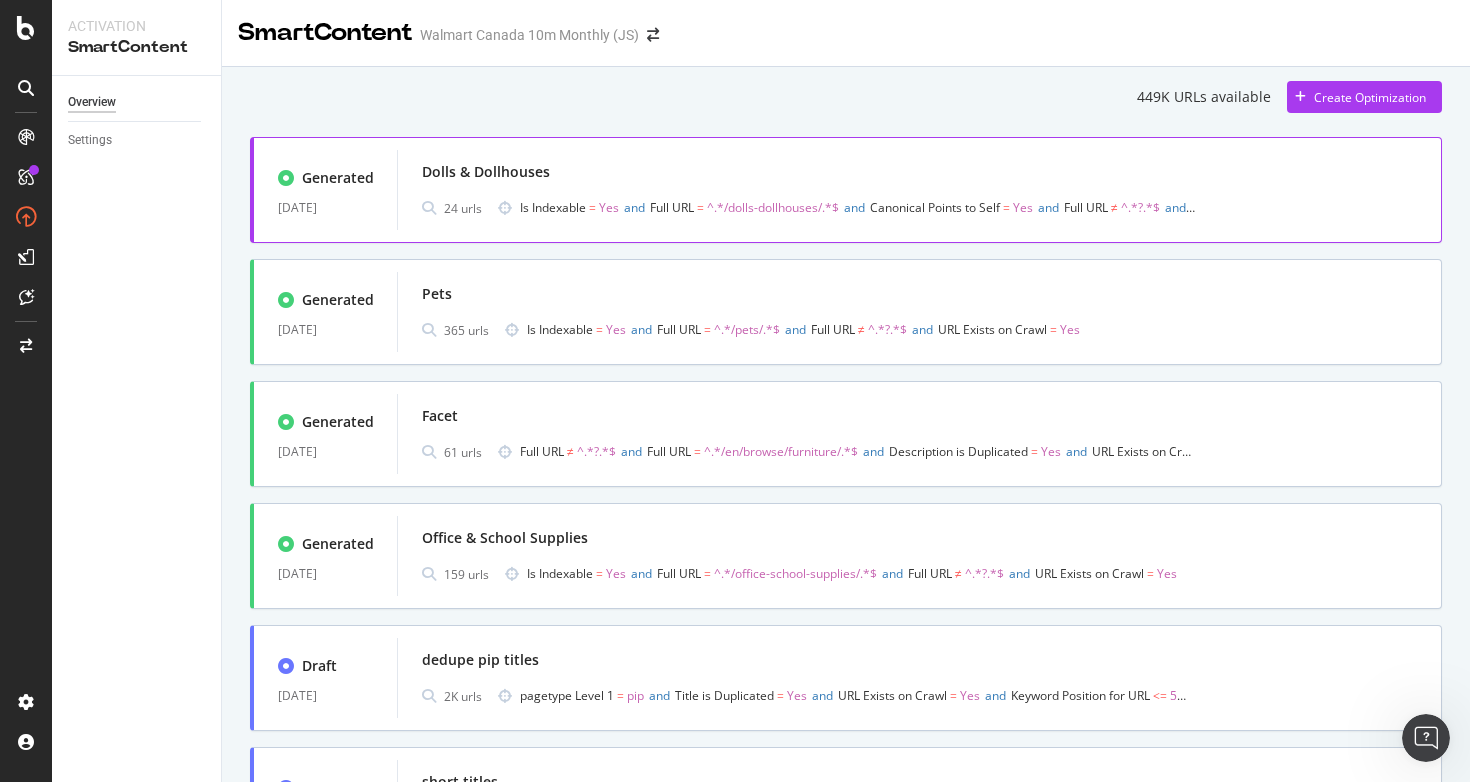 click on "Dolls & Dollhouses" at bounding box center (919, 172) 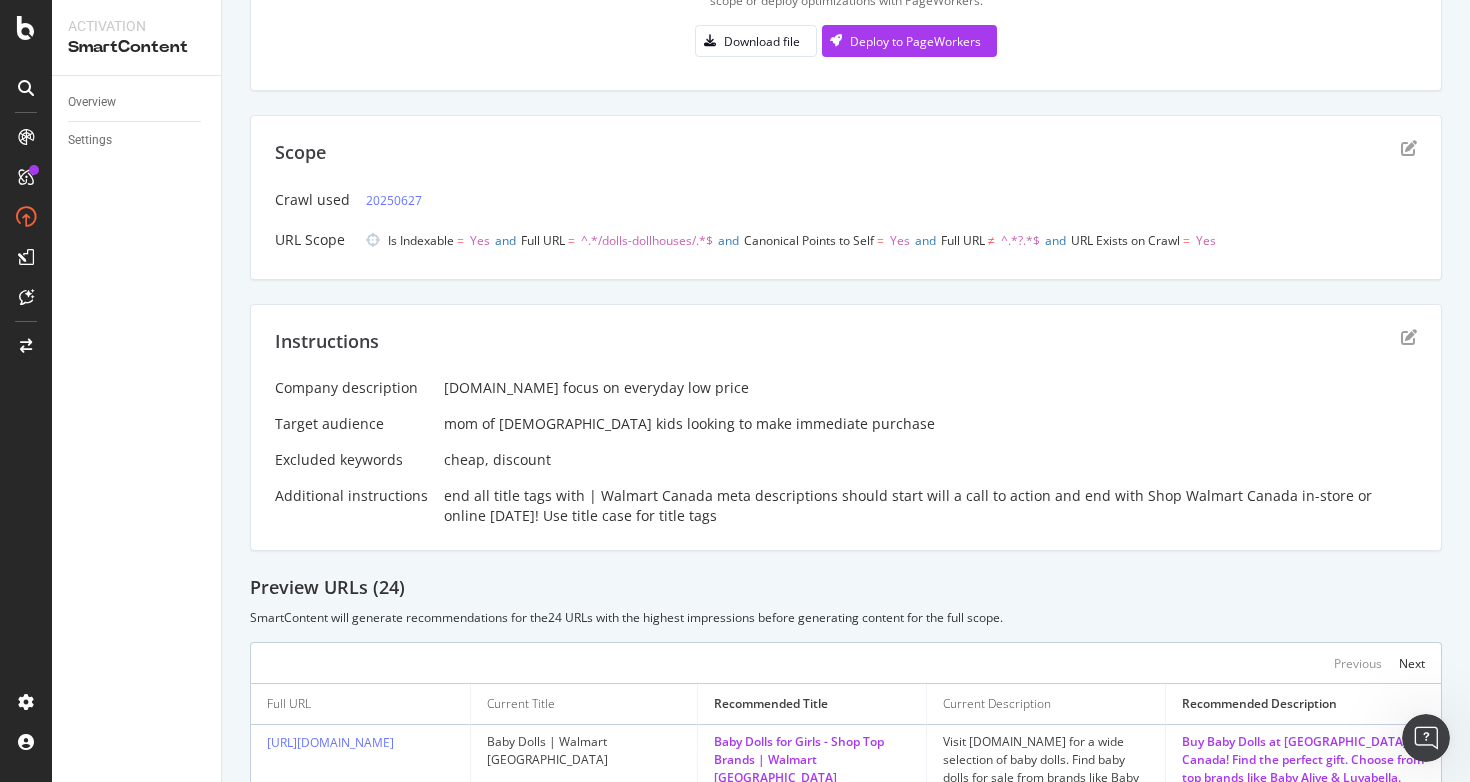 scroll, scrollTop: 263, scrollLeft: 0, axis: vertical 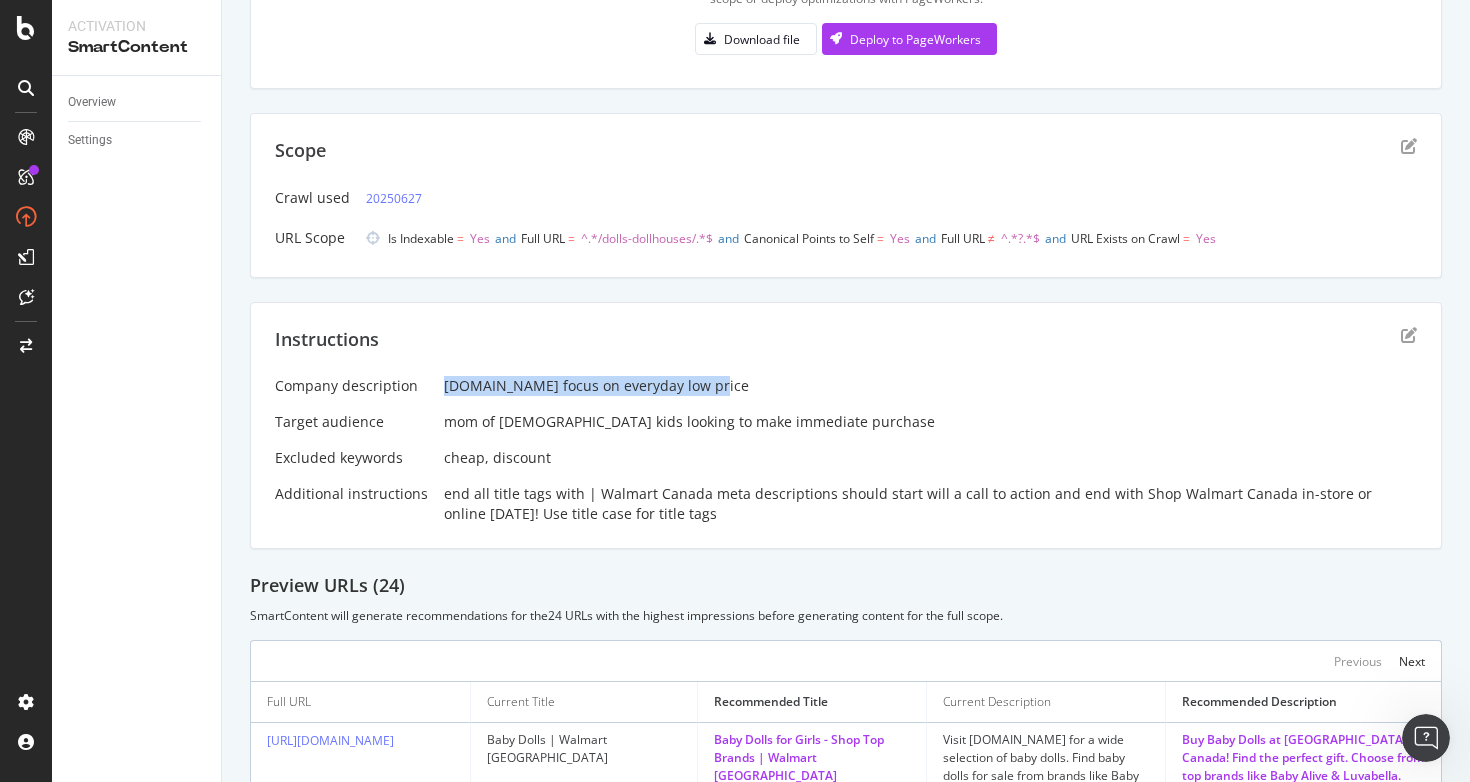 drag, startPoint x: 435, startPoint y: 386, endPoint x: 714, endPoint y: 387, distance: 279.0018 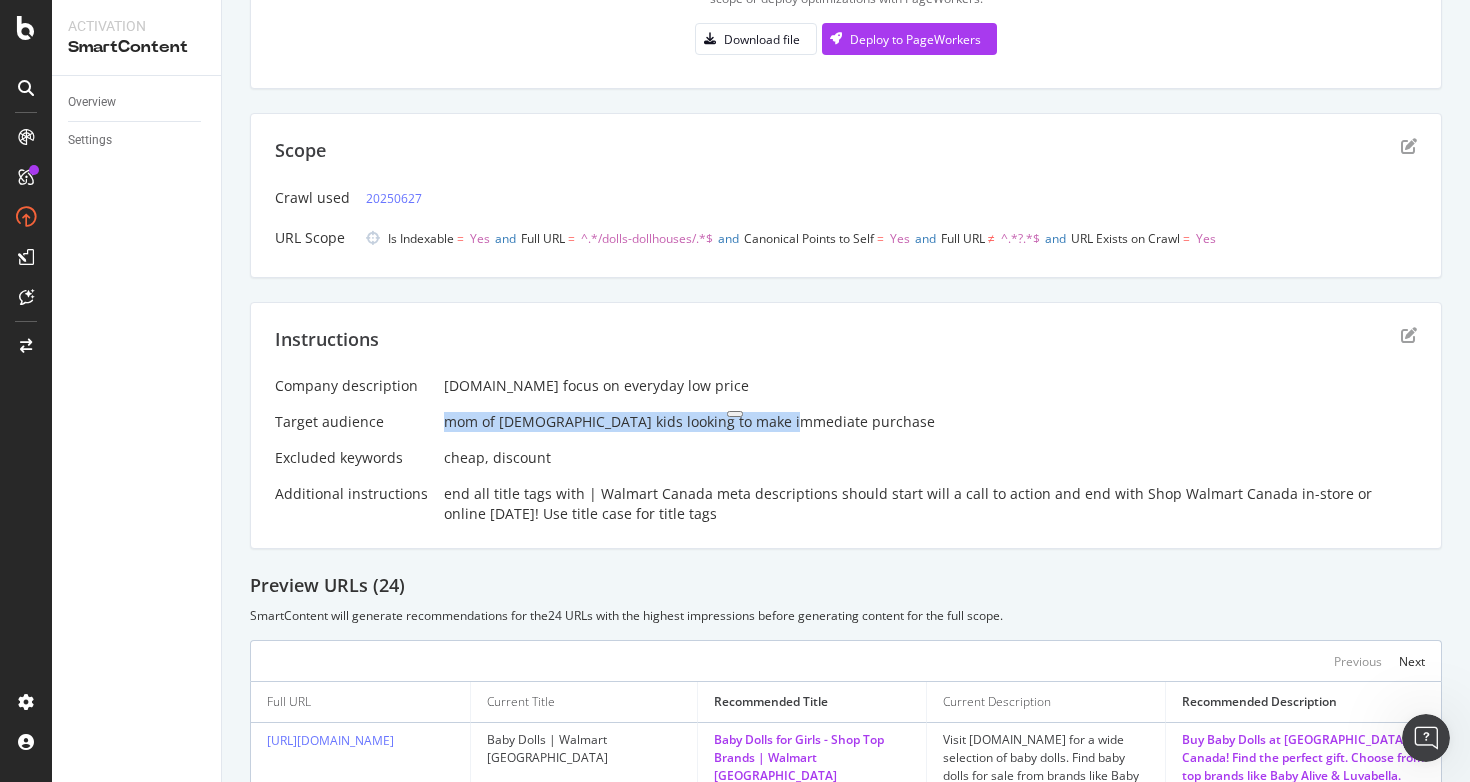 drag, startPoint x: 436, startPoint y: 420, endPoint x: 789, endPoint y: 430, distance: 353.1416 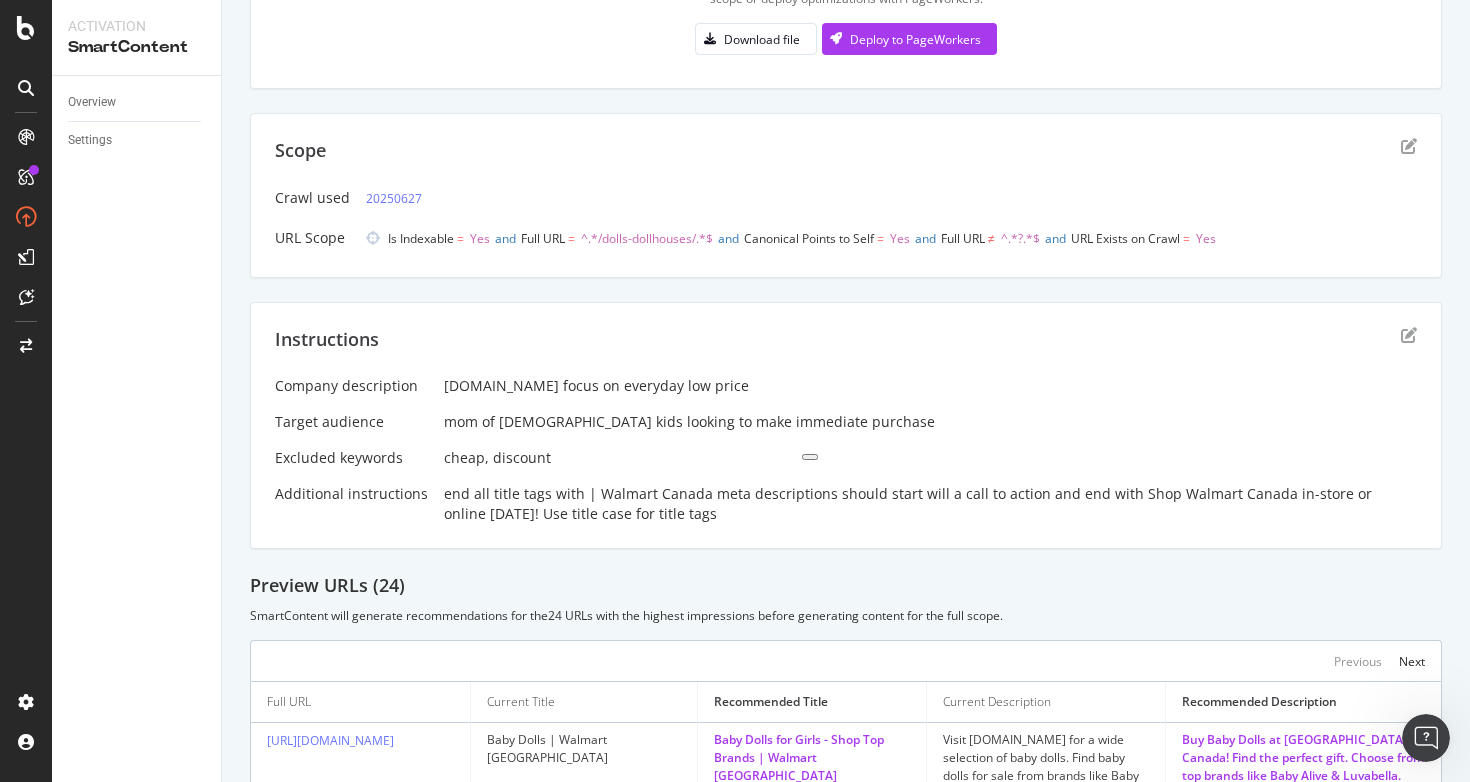click on "cheap, discount" at bounding box center (930, 458) 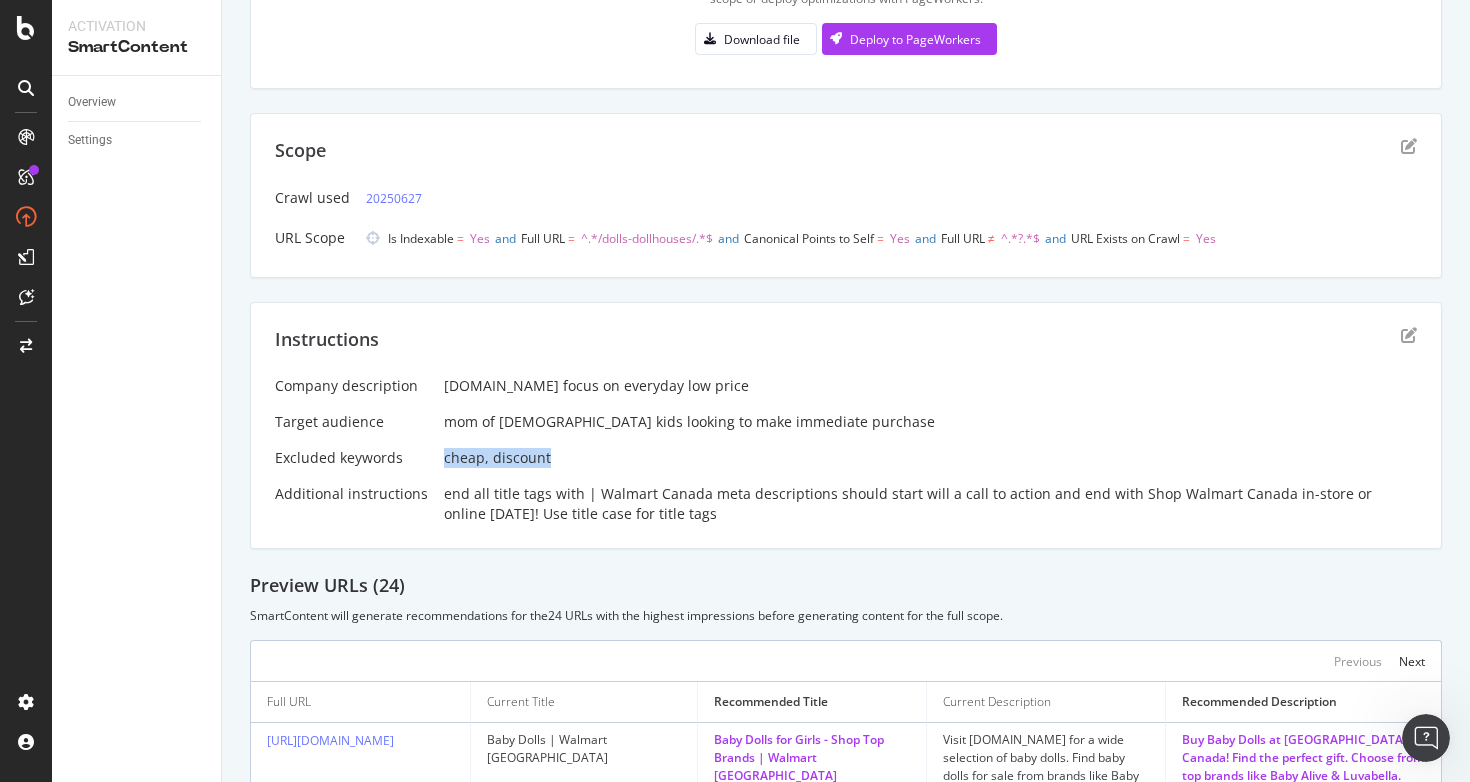 drag, startPoint x: 440, startPoint y: 460, endPoint x: 574, endPoint y: 460, distance: 134 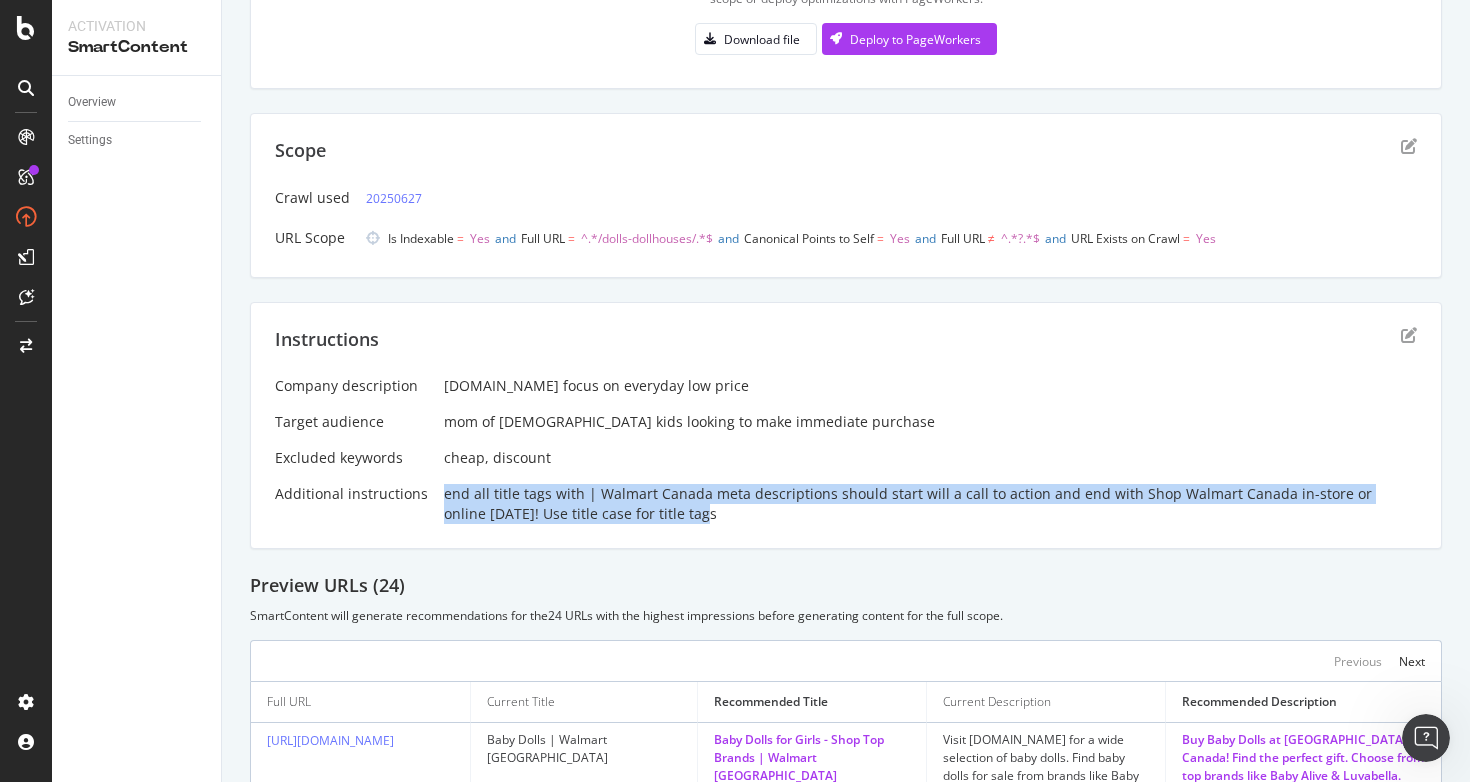 drag, startPoint x: 439, startPoint y: 498, endPoint x: 691, endPoint y: 521, distance: 253.04742 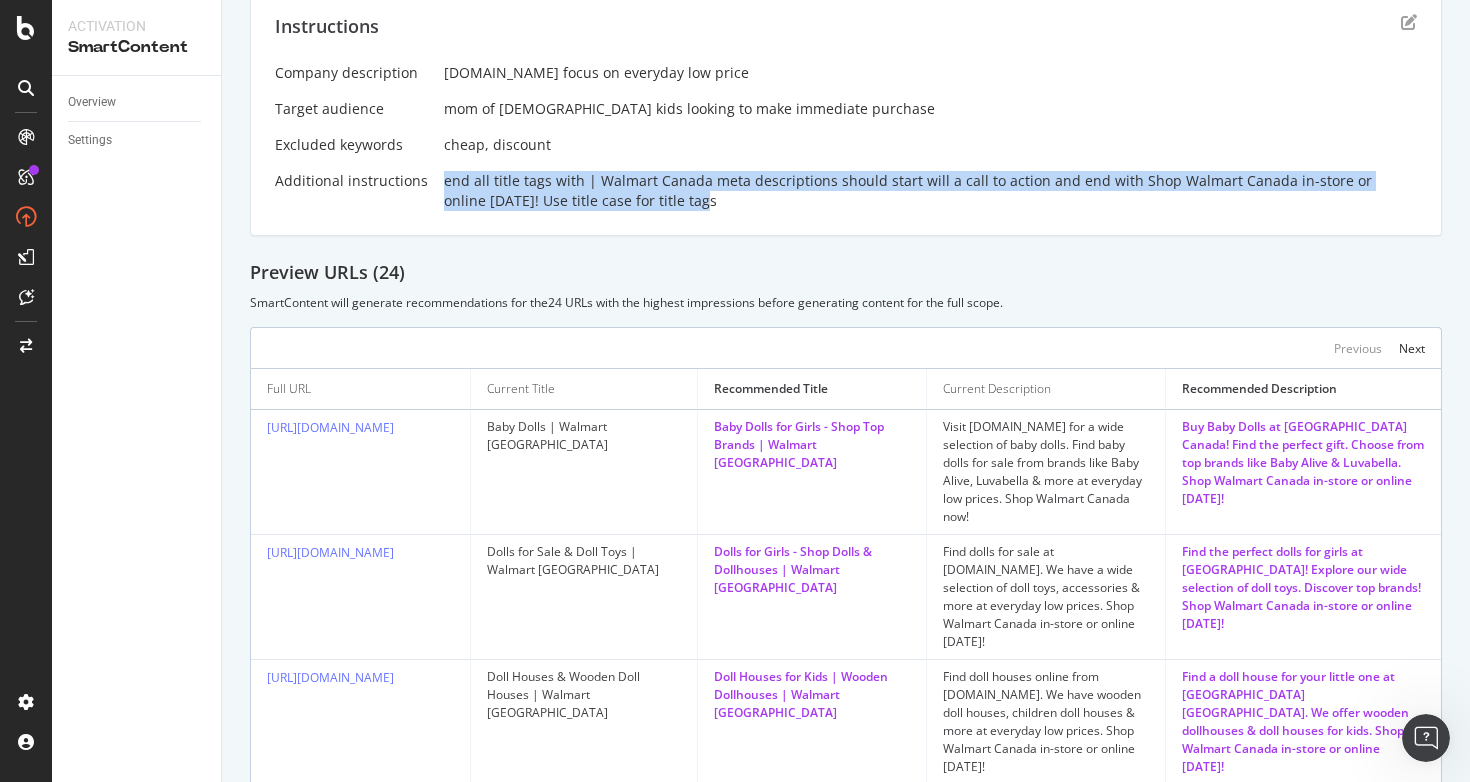 scroll, scrollTop: 598, scrollLeft: 0, axis: vertical 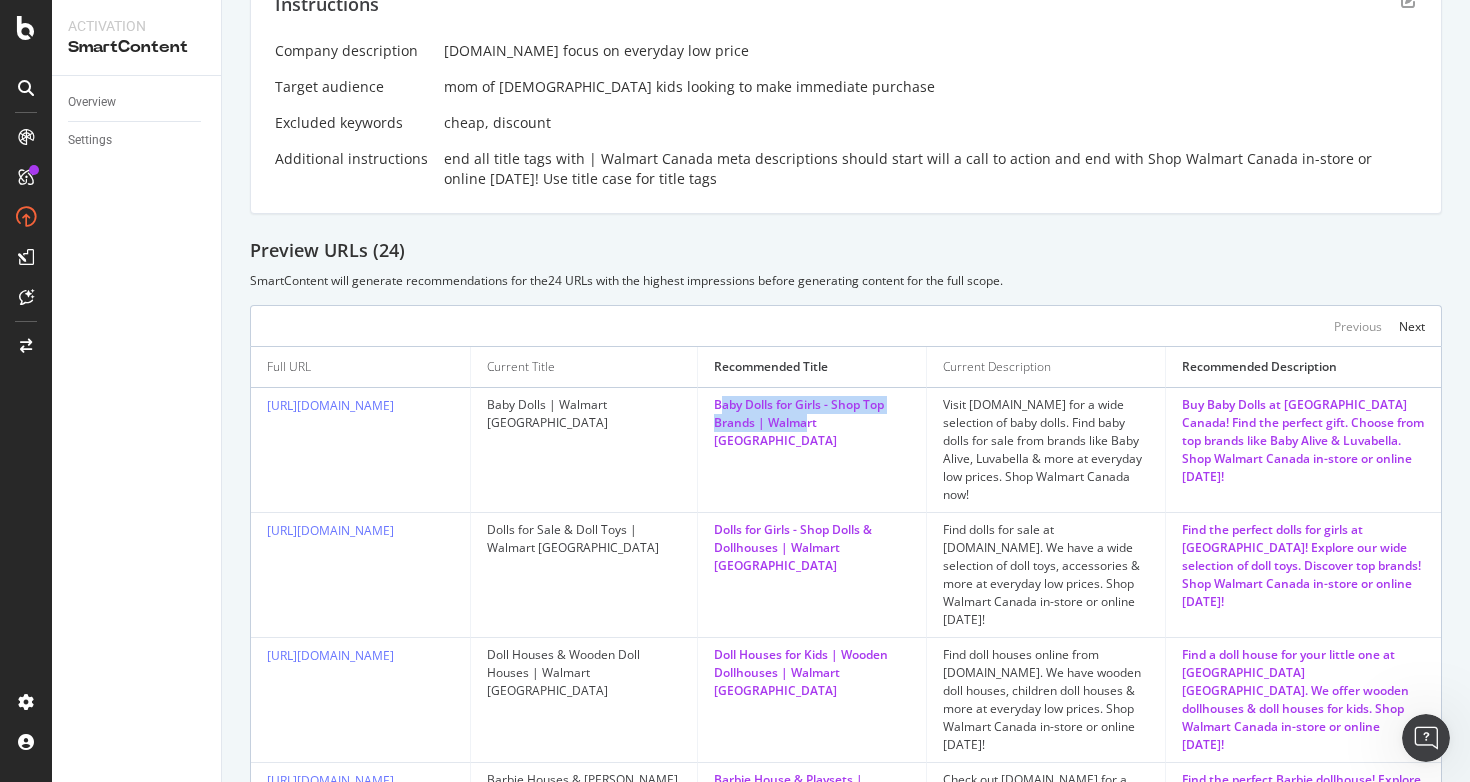 drag, startPoint x: 726, startPoint y: 412, endPoint x: 814, endPoint y: 423, distance: 88.68484 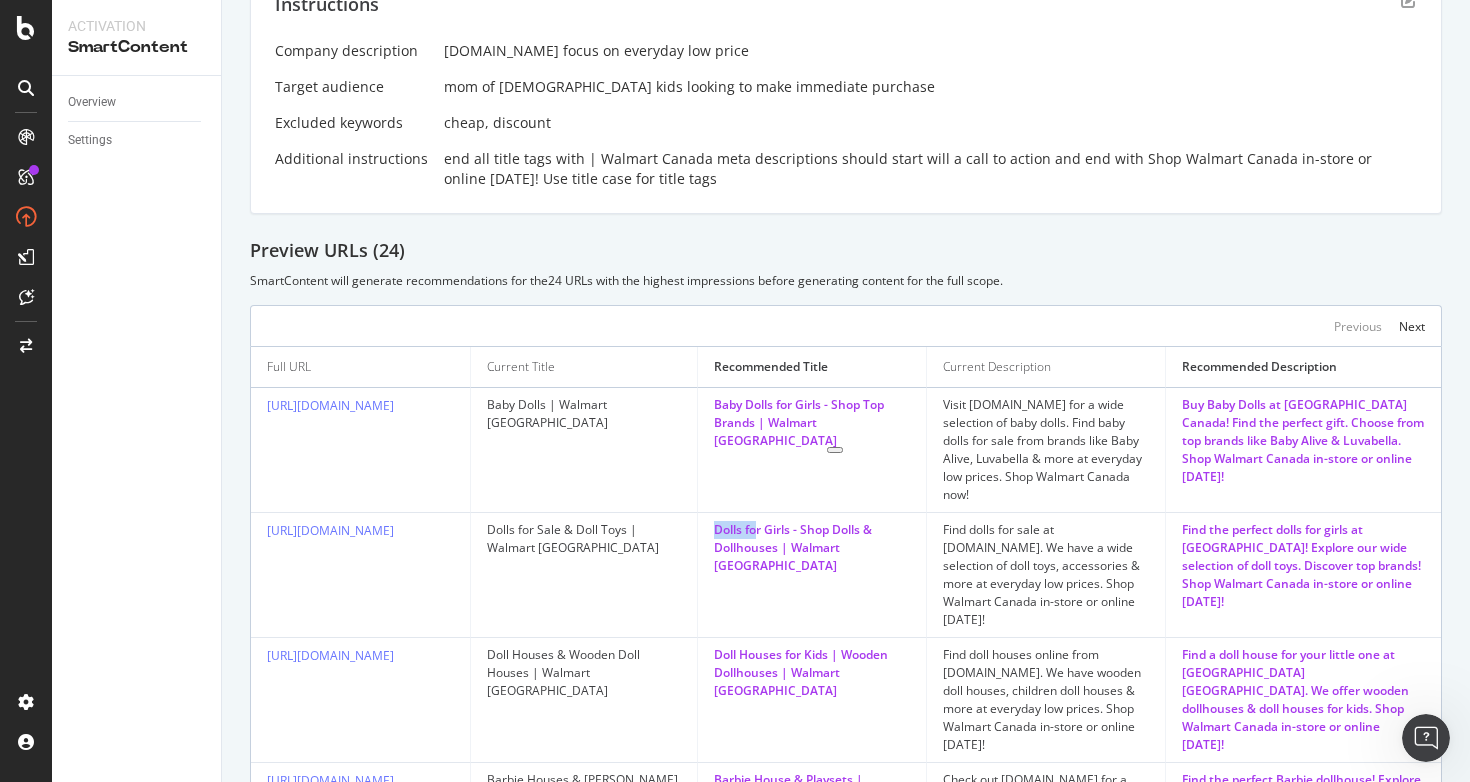 drag, startPoint x: 721, startPoint y: 531, endPoint x: 762, endPoint y: 539, distance: 41.773197 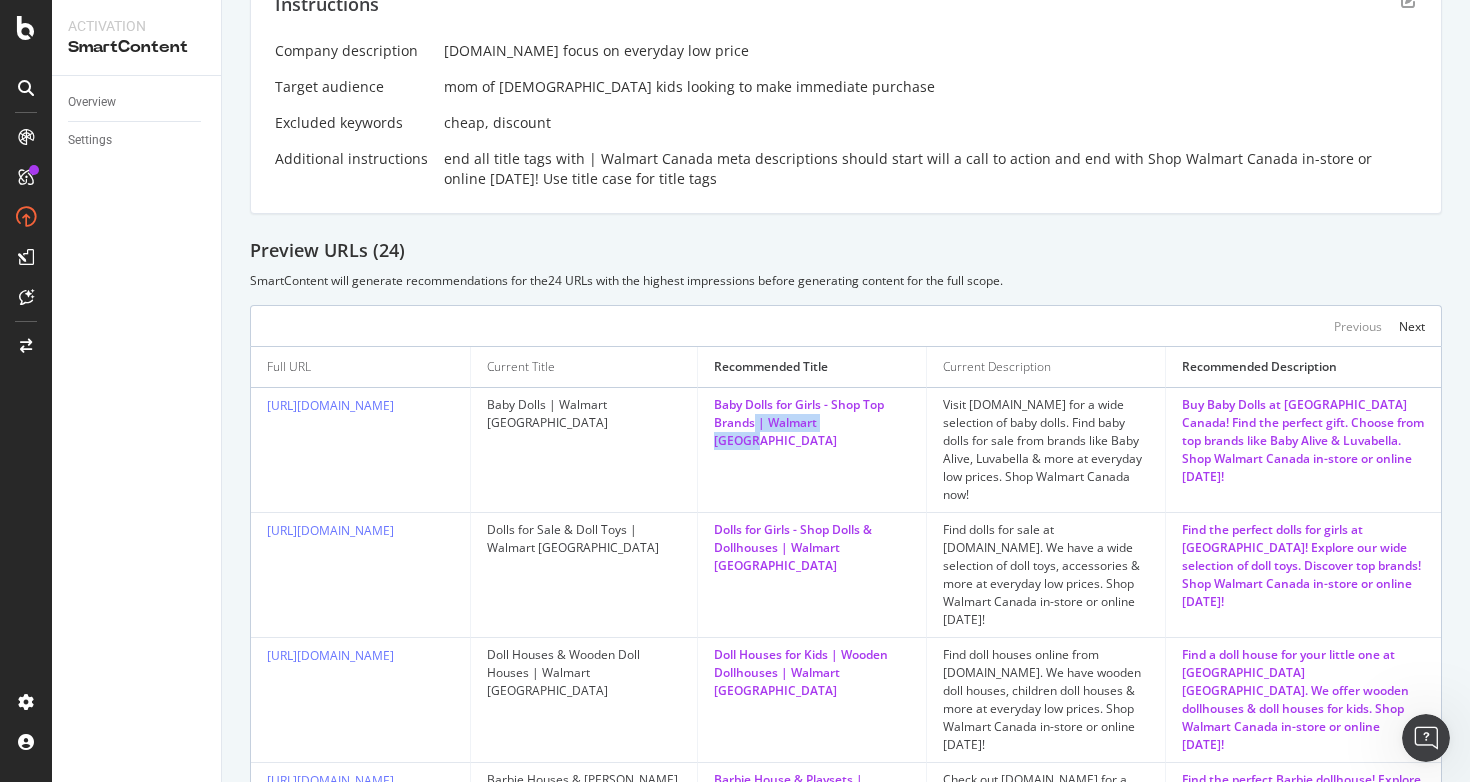 drag, startPoint x: 760, startPoint y: 421, endPoint x: 883, endPoint y: 428, distance: 123.19903 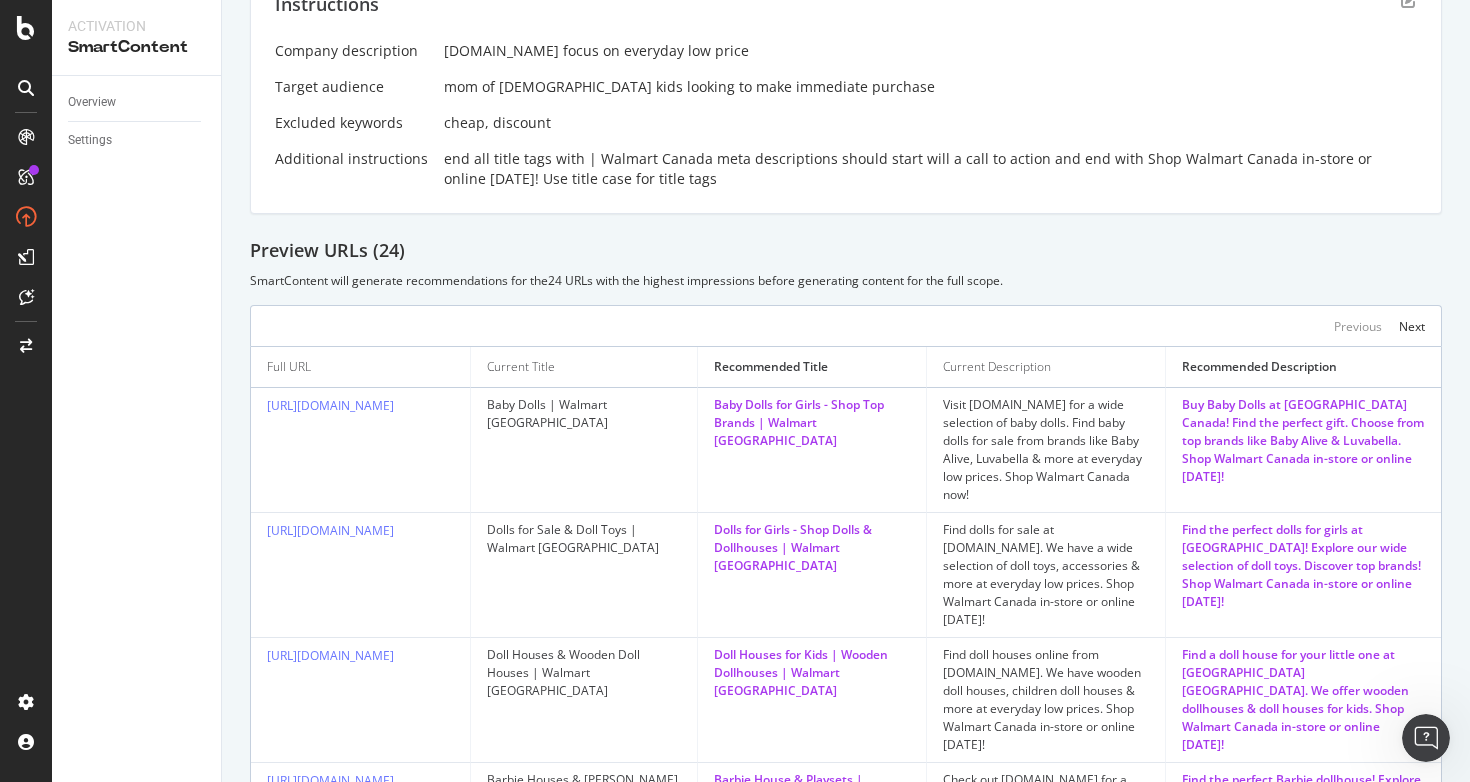 click on "Visit [DOMAIN_NAME] for a wide selection of baby dolls. Find baby dolls for sale from brands like Baby Alive, Luvabella & more at everyday low prices. Shop Walmart Canada now!" at bounding box center [1046, 450] 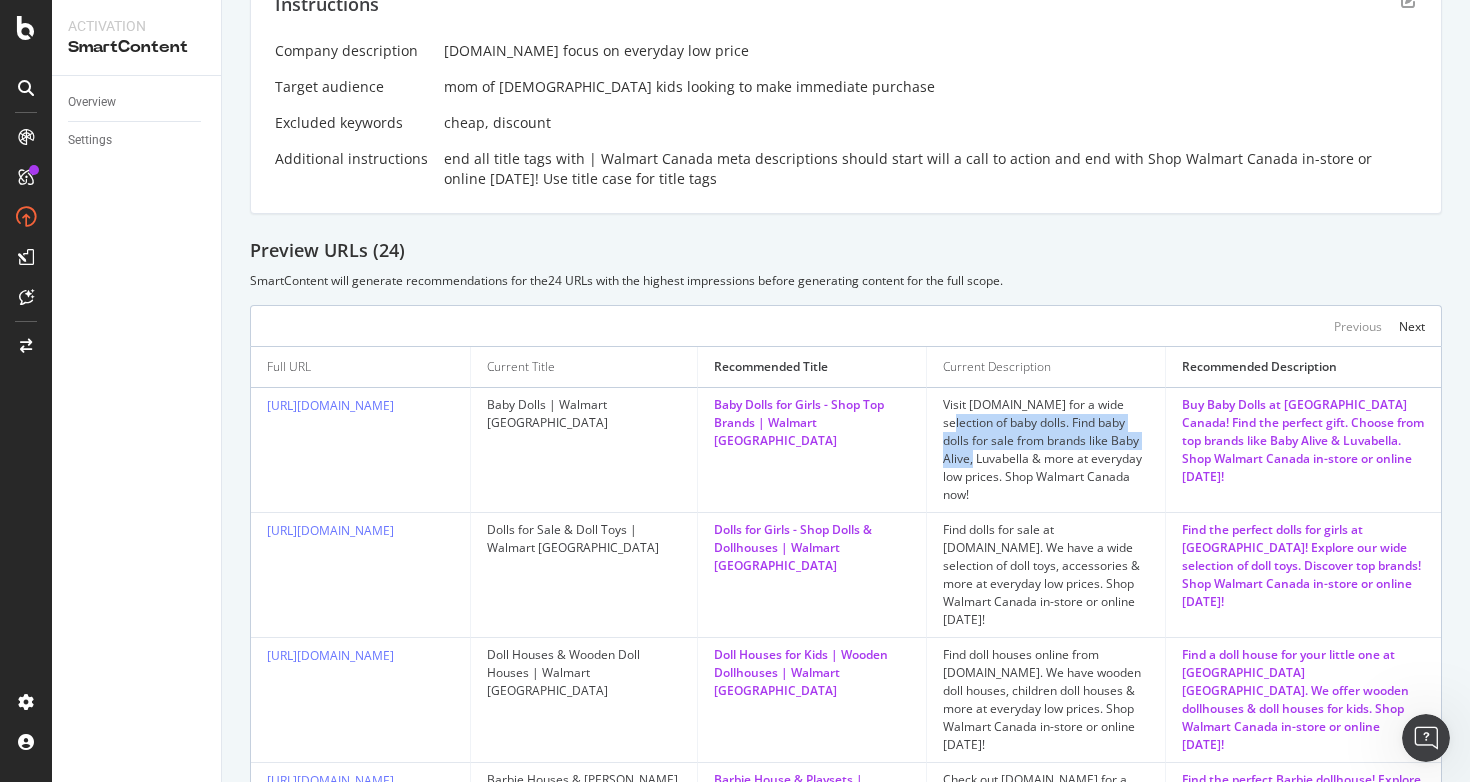 drag, startPoint x: 971, startPoint y: 425, endPoint x: 1025, endPoint y: 452, distance: 60.373837 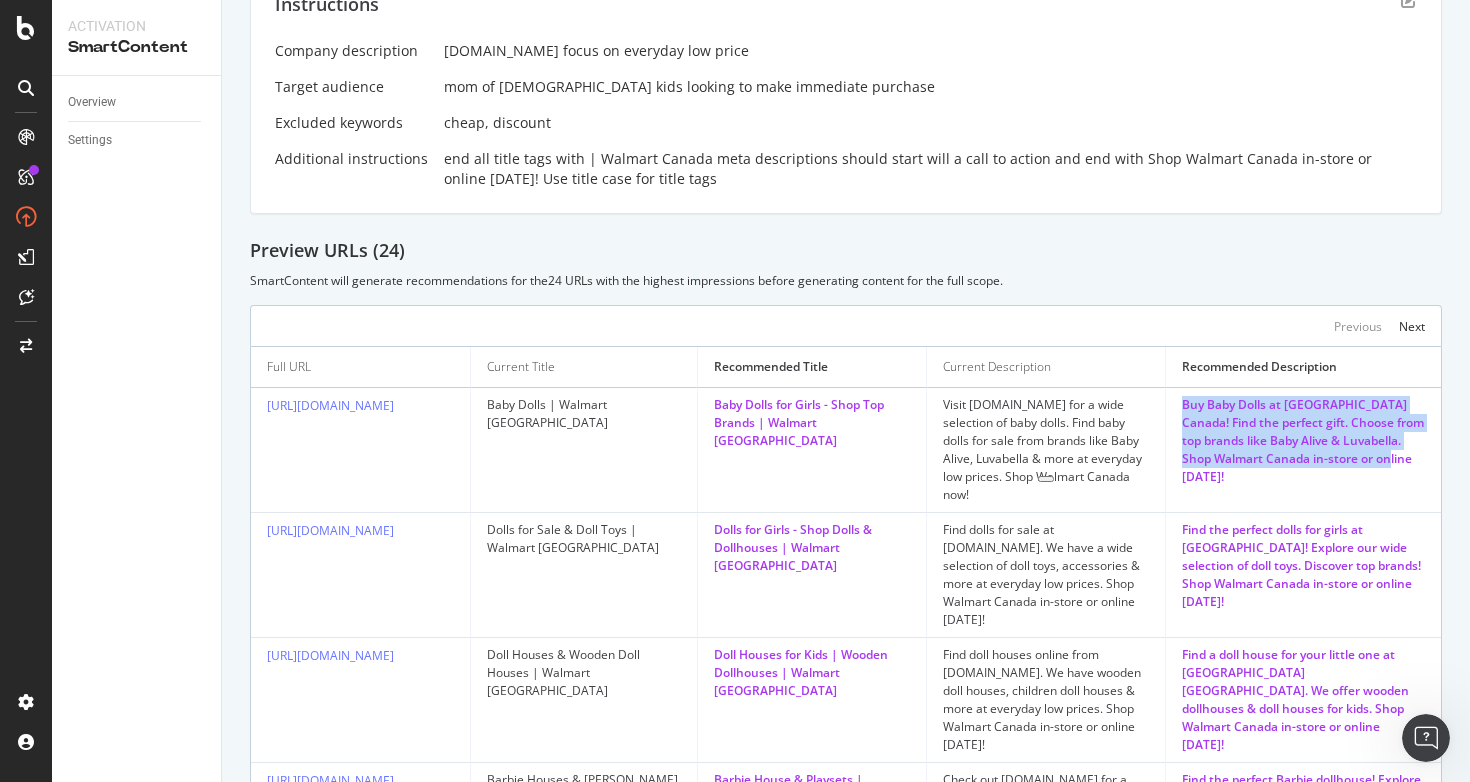drag, startPoint x: 1169, startPoint y: 404, endPoint x: 1352, endPoint y: 454, distance: 189.70767 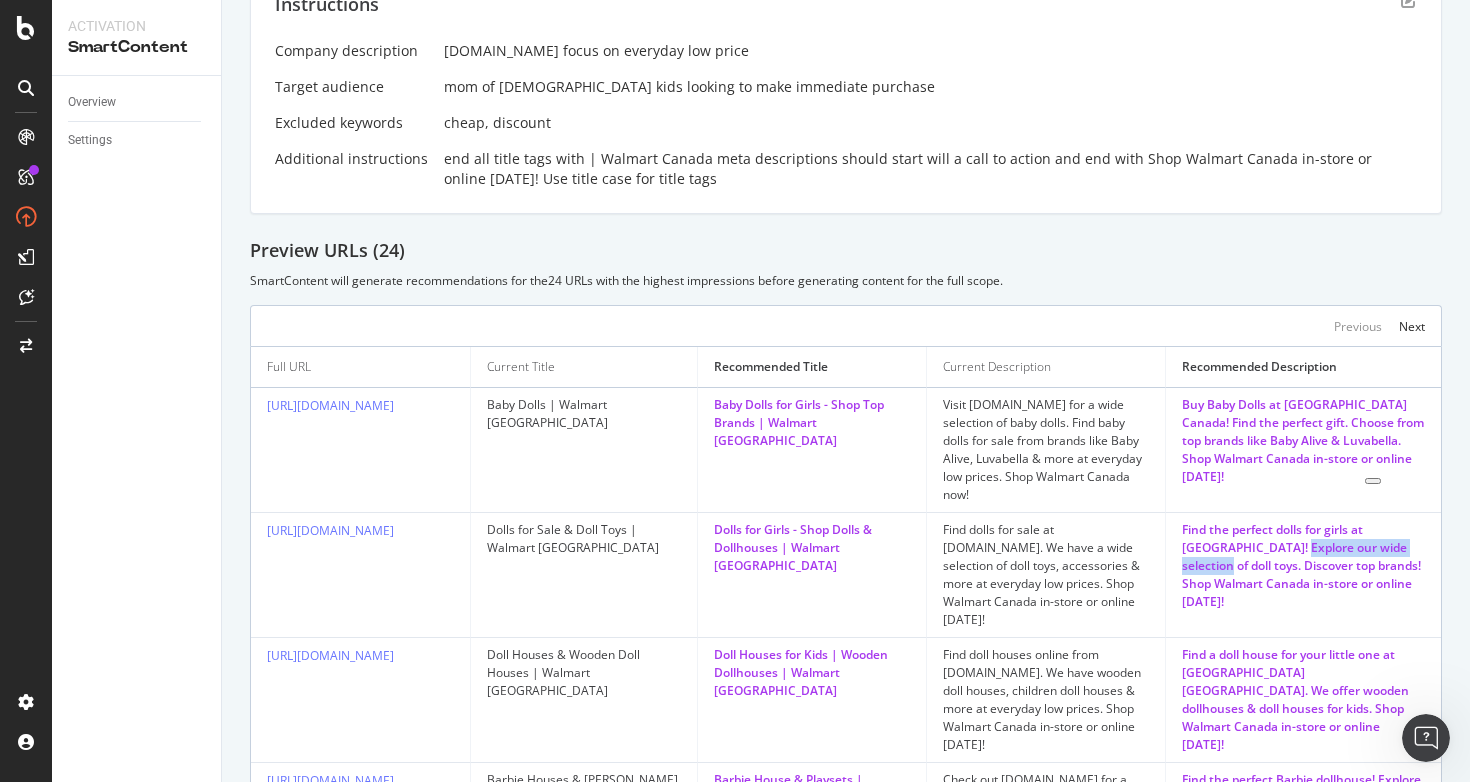 drag, startPoint x: 1232, startPoint y: 541, endPoint x: 1373, endPoint y: 541, distance: 141 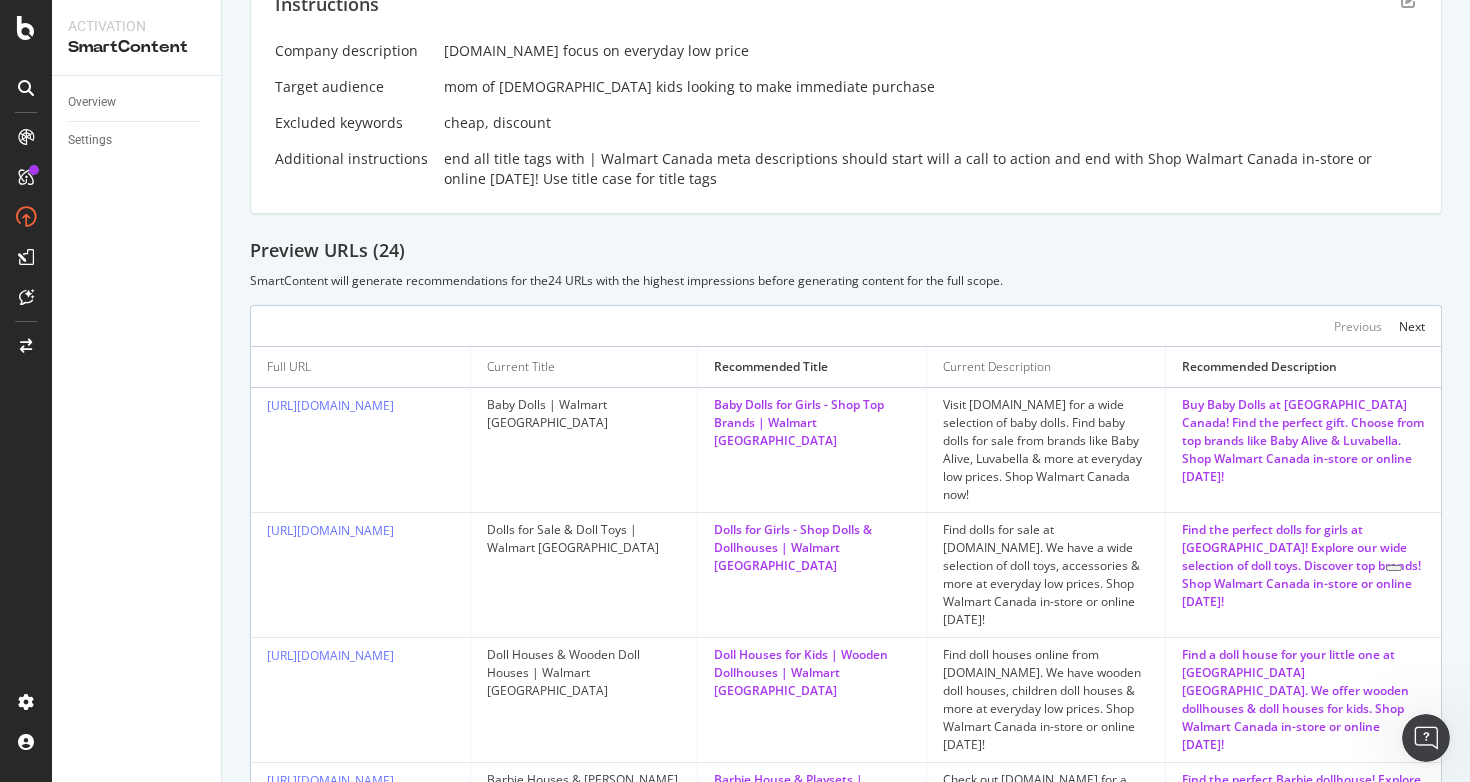 click on "Find a doll house for your little one at [GEOGRAPHIC_DATA] [GEOGRAPHIC_DATA]. We offer wooden dollhouses & doll houses for kids. Shop Walmart Canada in-store or online [DATE]!" at bounding box center (1303, 700) 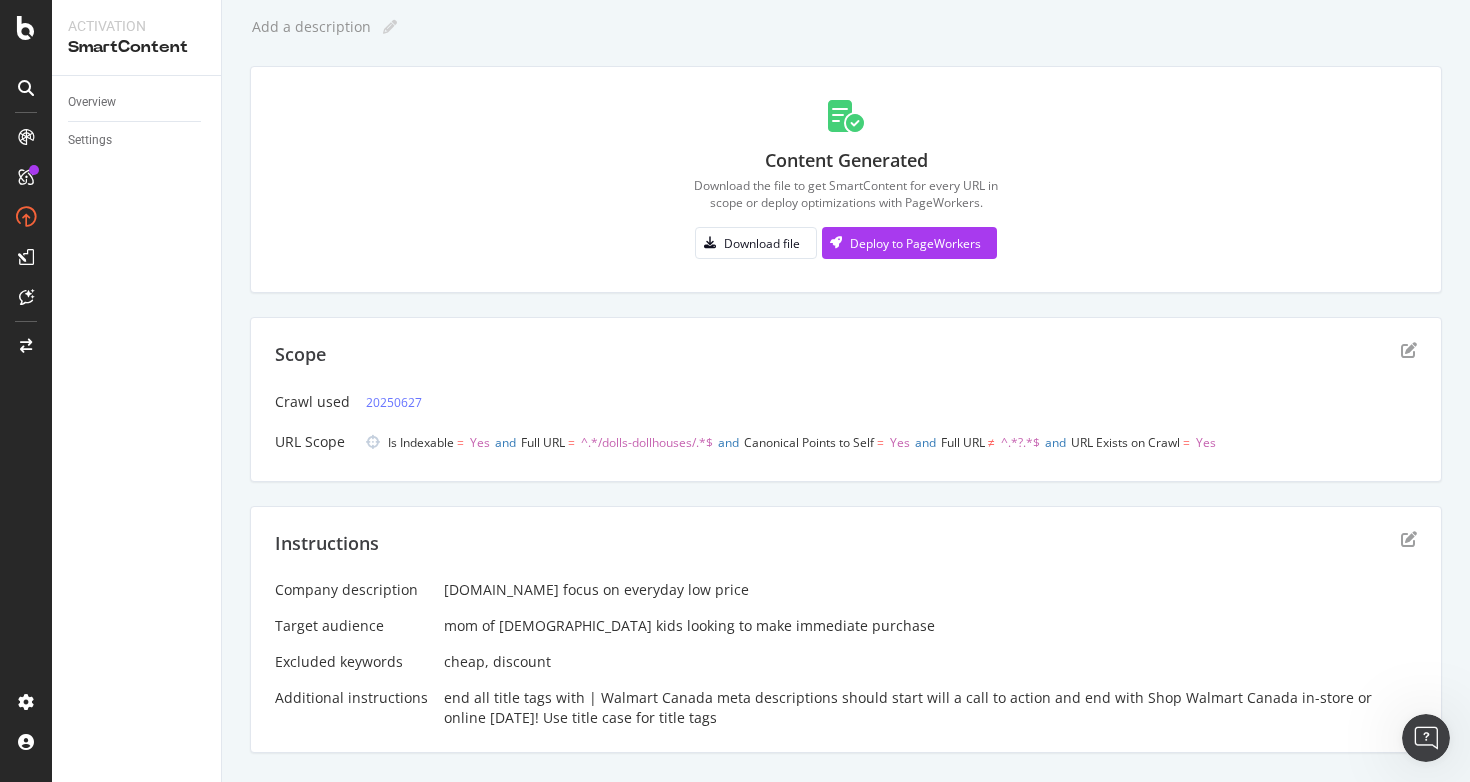 scroll, scrollTop: 57, scrollLeft: 0, axis: vertical 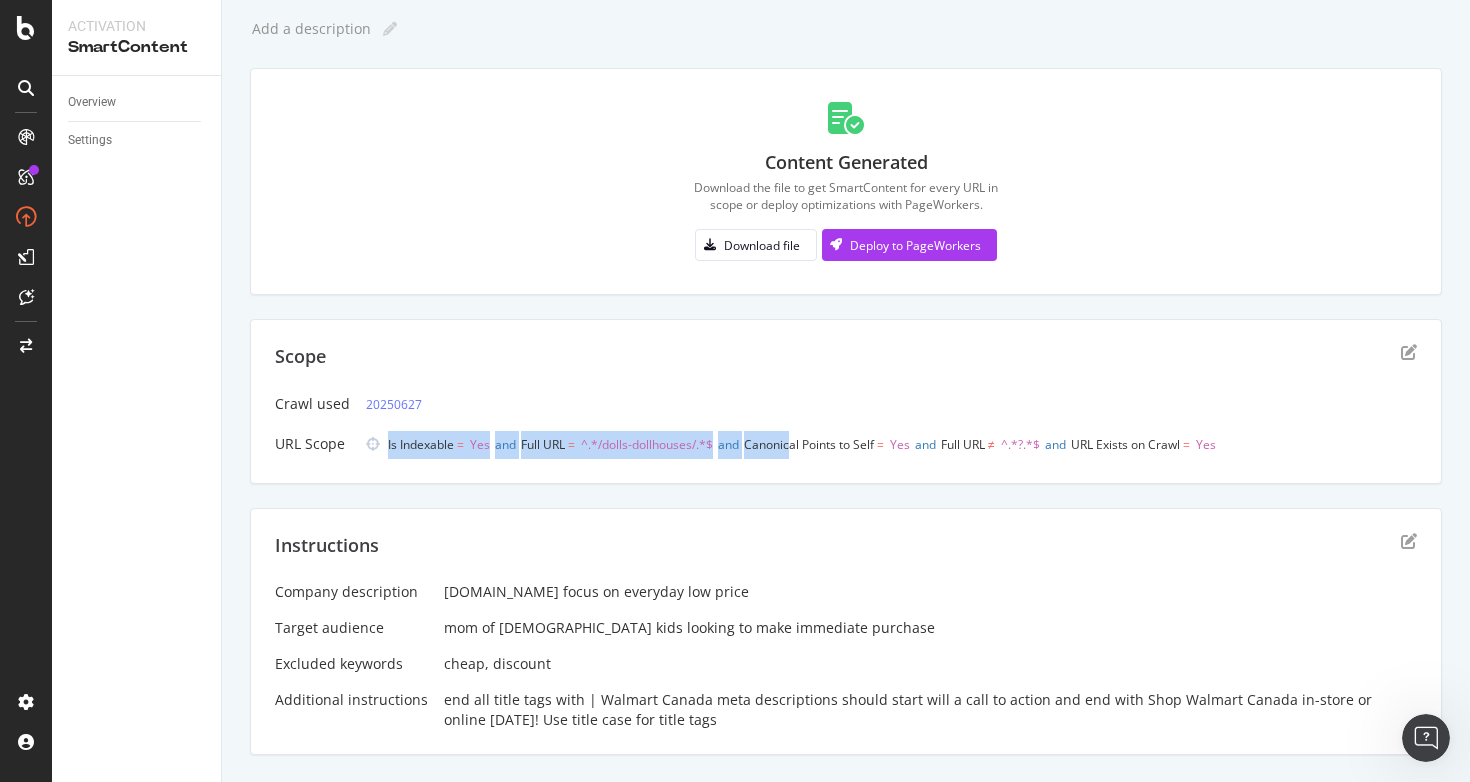 drag, startPoint x: 385, startPoint y: 446, endPoint x: 799, endPoint y: 446, distance: 414 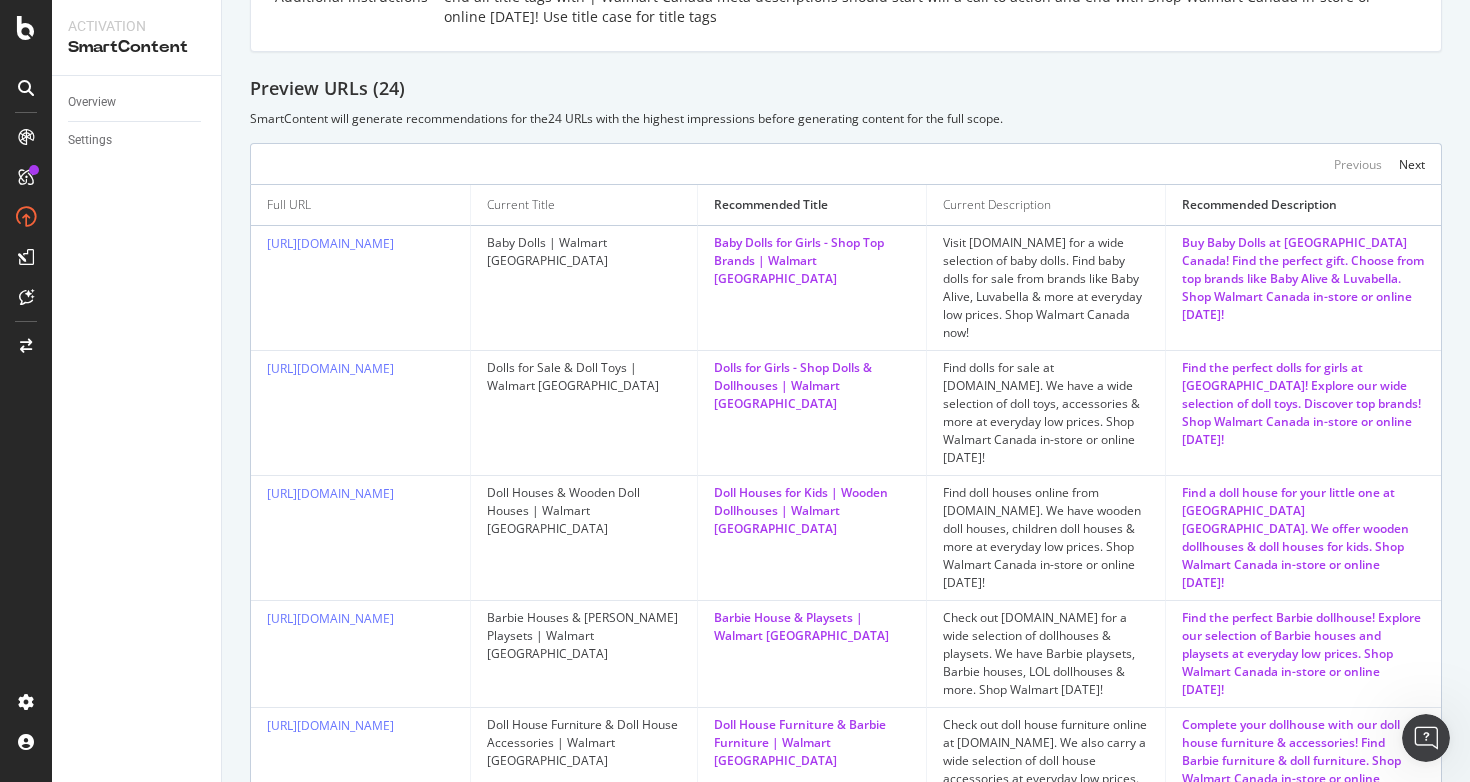scroll, scrollTop: 749, scrollLeft: 0, axis: vertical 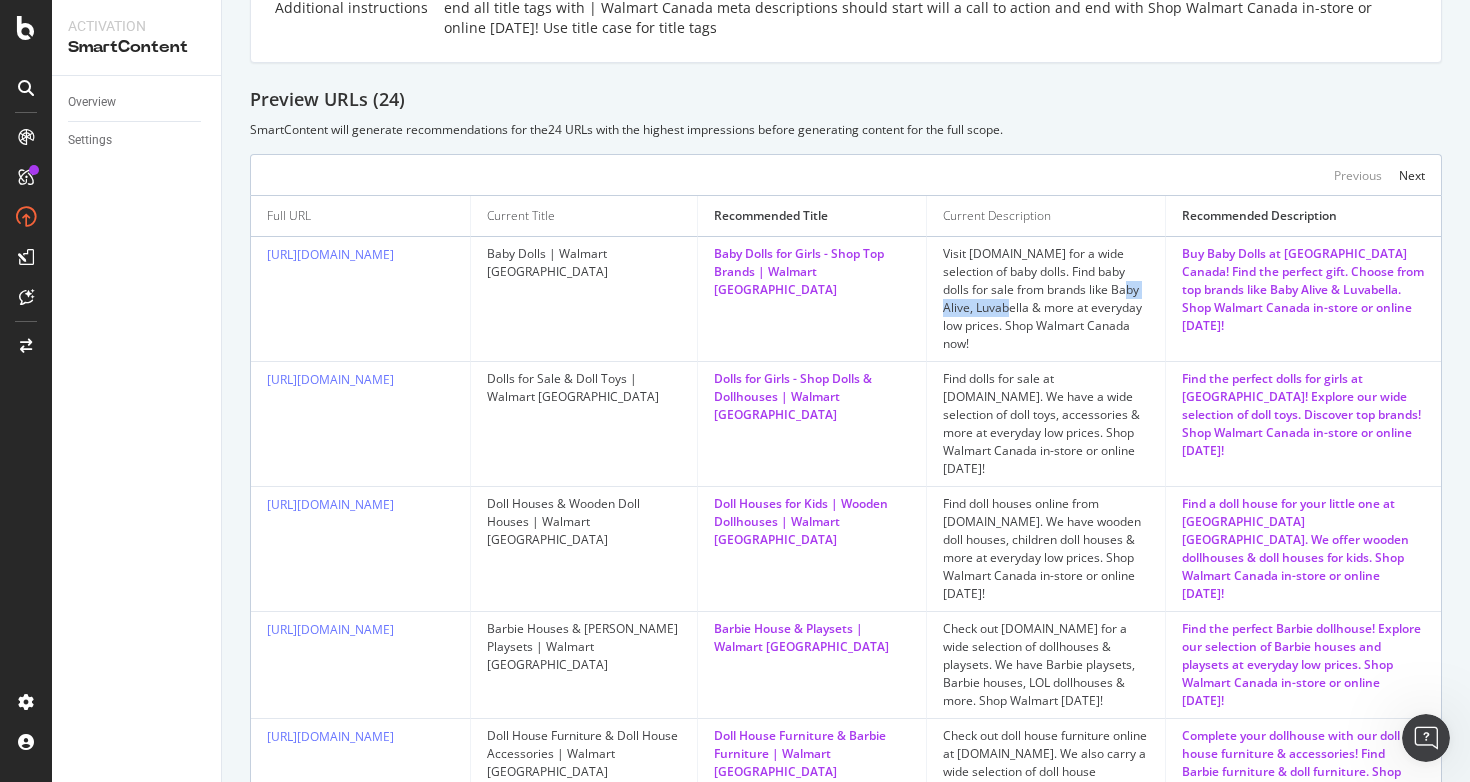 drag, startPoint x: 976, startPoint y: 311, endPoint x: 1054, endPoint y: 309, distance: 78.025635 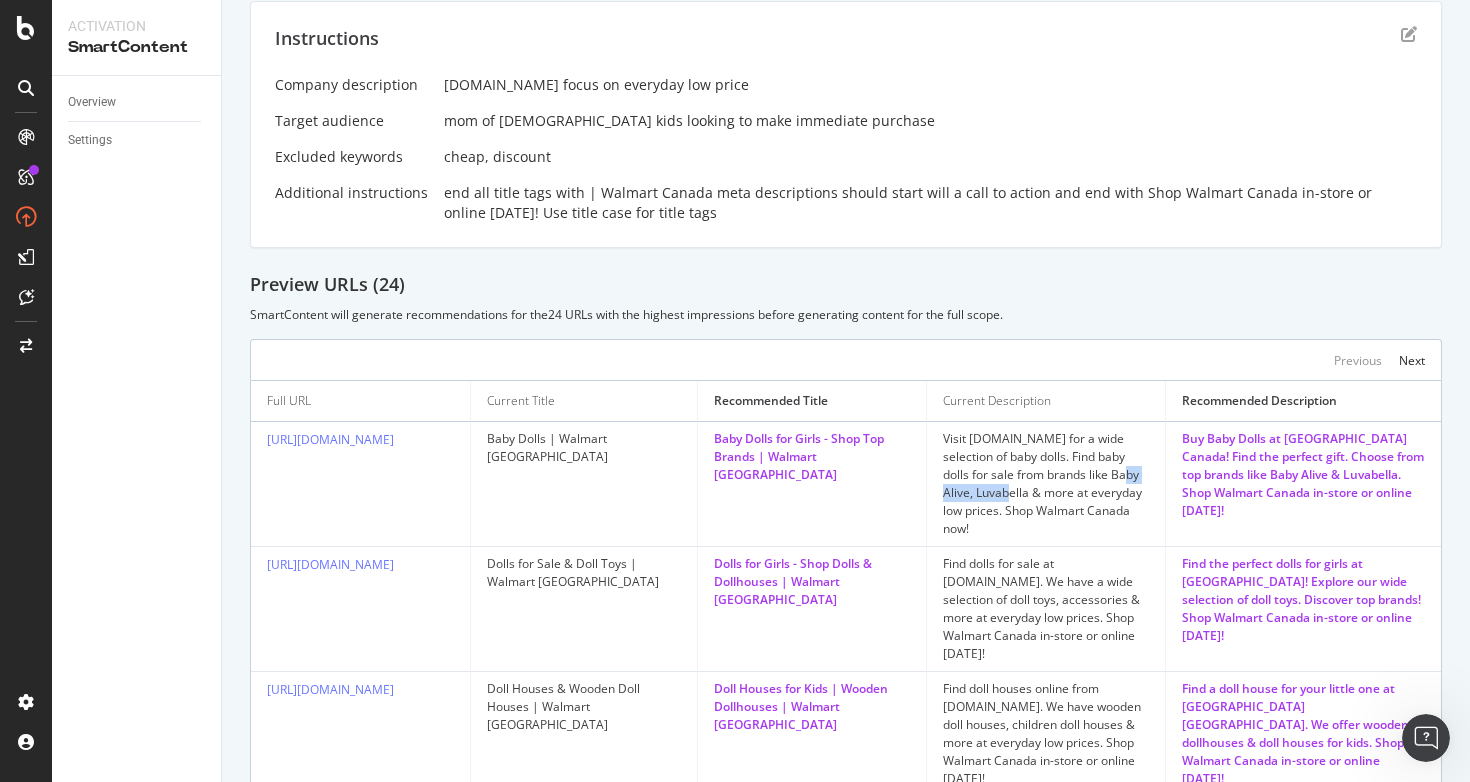 scroll, scrollTop: 561, scrollLeft: 0, axis: vertical 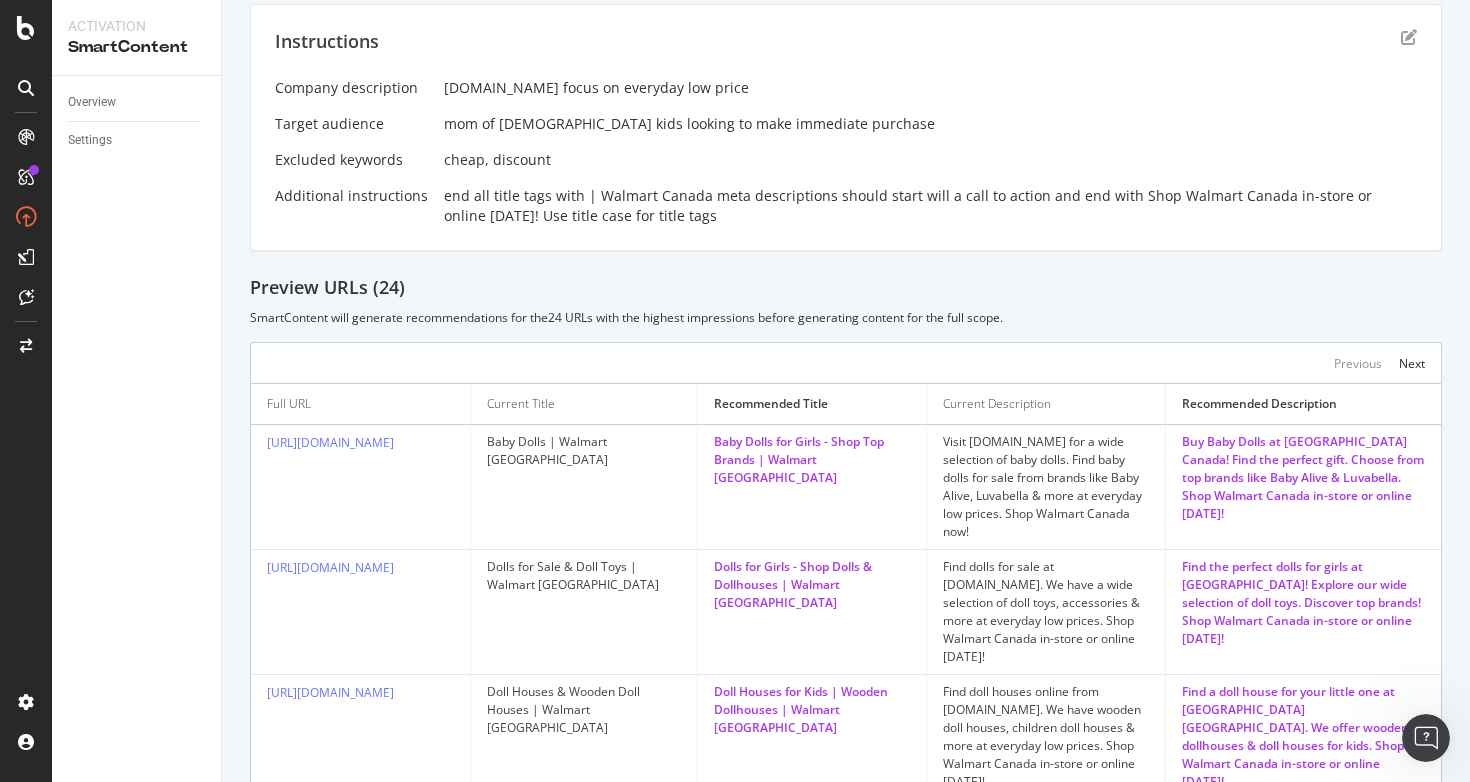 drag, startPoint x: 1221, startPoint y: 477, endPoint x: 1325, endPoint y: 499, distance: 106.30146 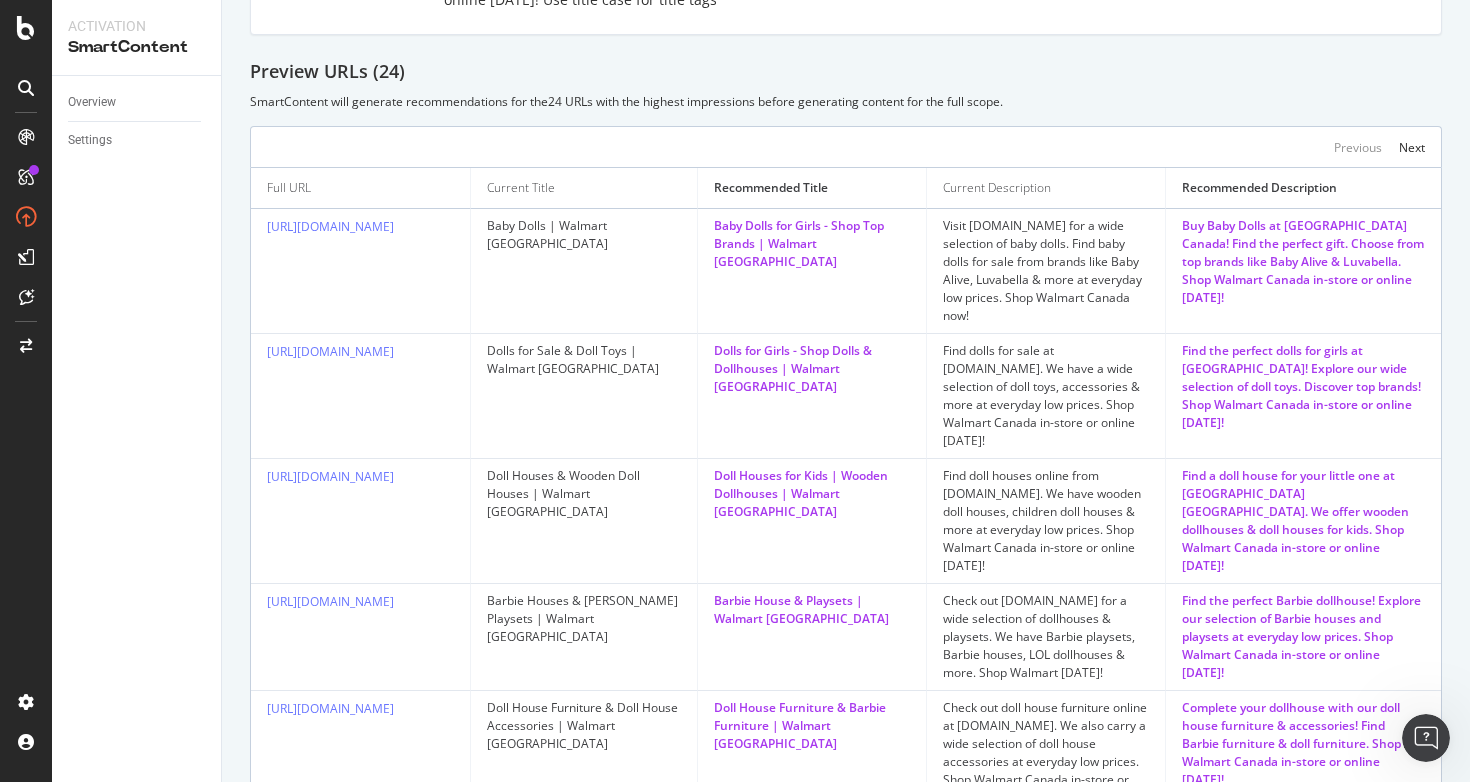 scroll, scrollTop: 778, scrollLeft: 0, axis: vertical 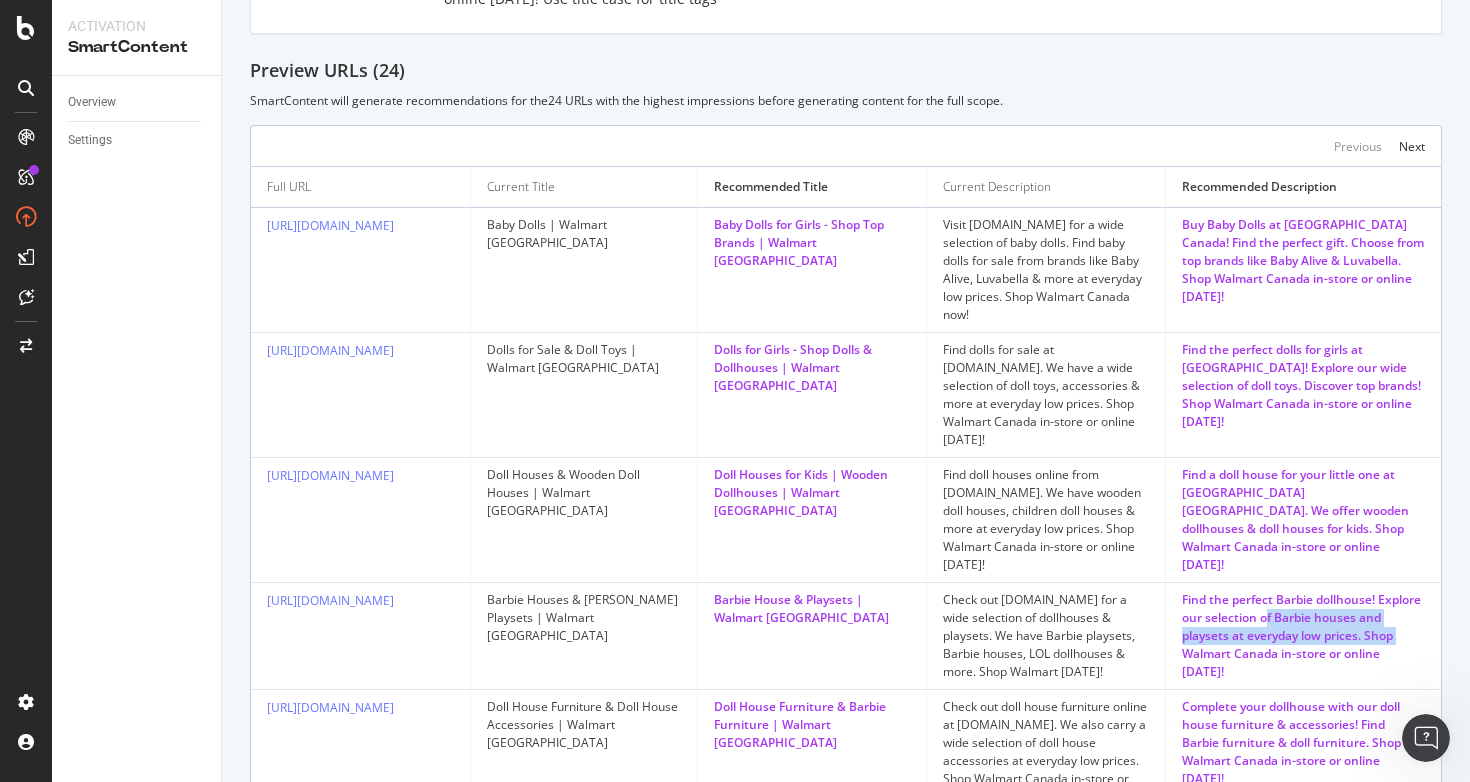 drag, startPoint x: 1255, startPoint y: 626, endPoint x: 1345, endPoint y: 631, distance: 90.13878 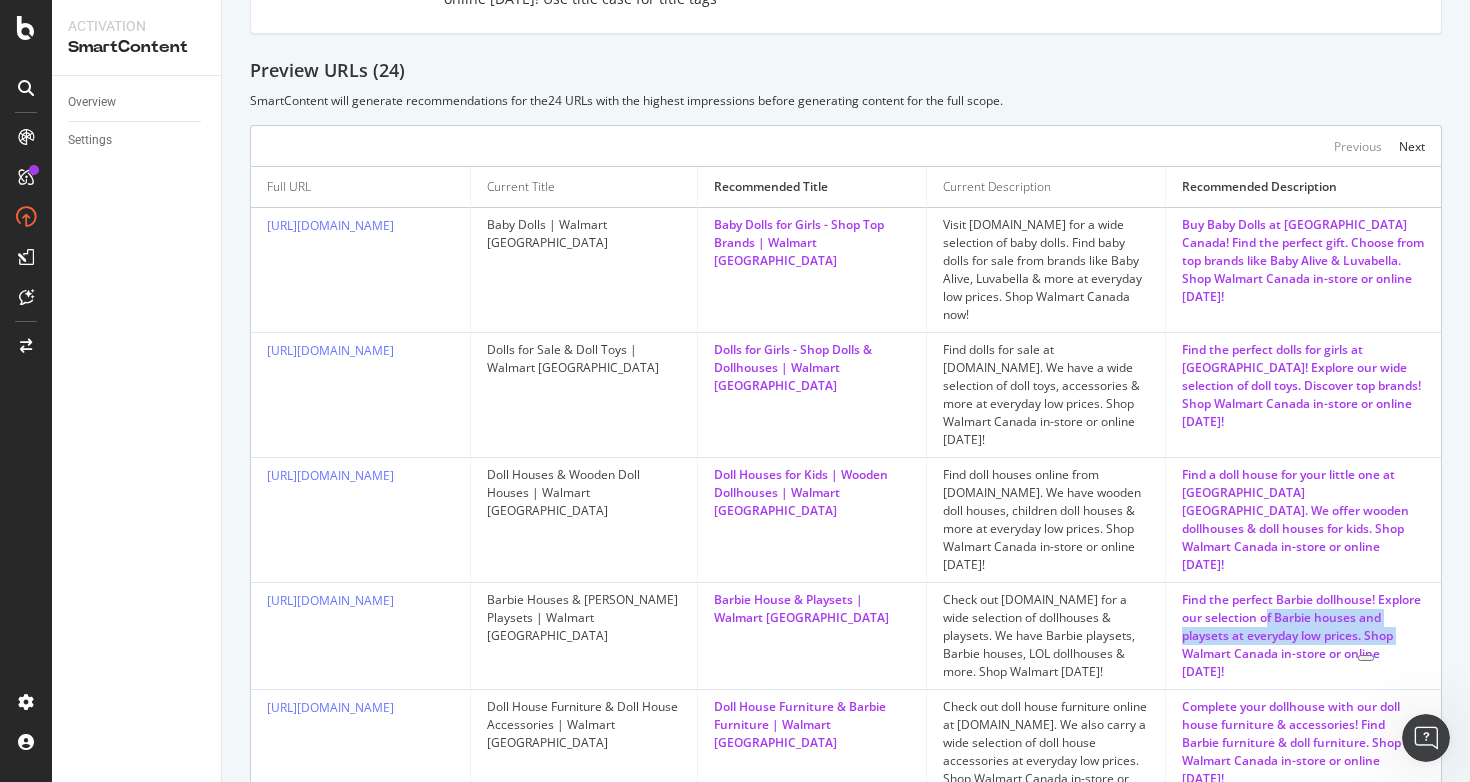 click on "Find the perfect Barbie dollhouse! Explore our selection of Barbie houses and playsets at everyday low prices. Shop Walmart Canada in-store or online [DATE]!" at bounding box center [1303, 636] 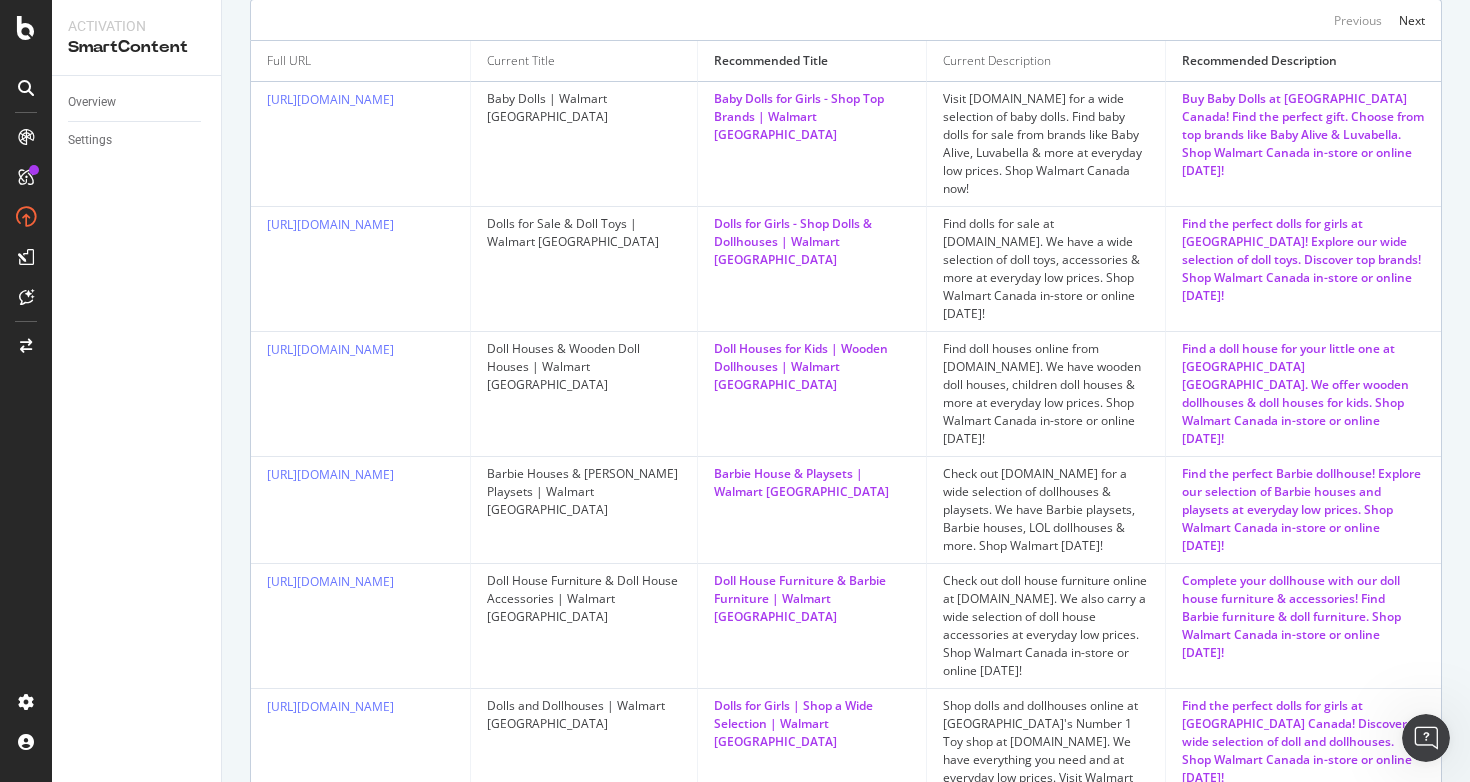 scroll, scrollTop: 917, scrollLeft: 0, axis: vertical 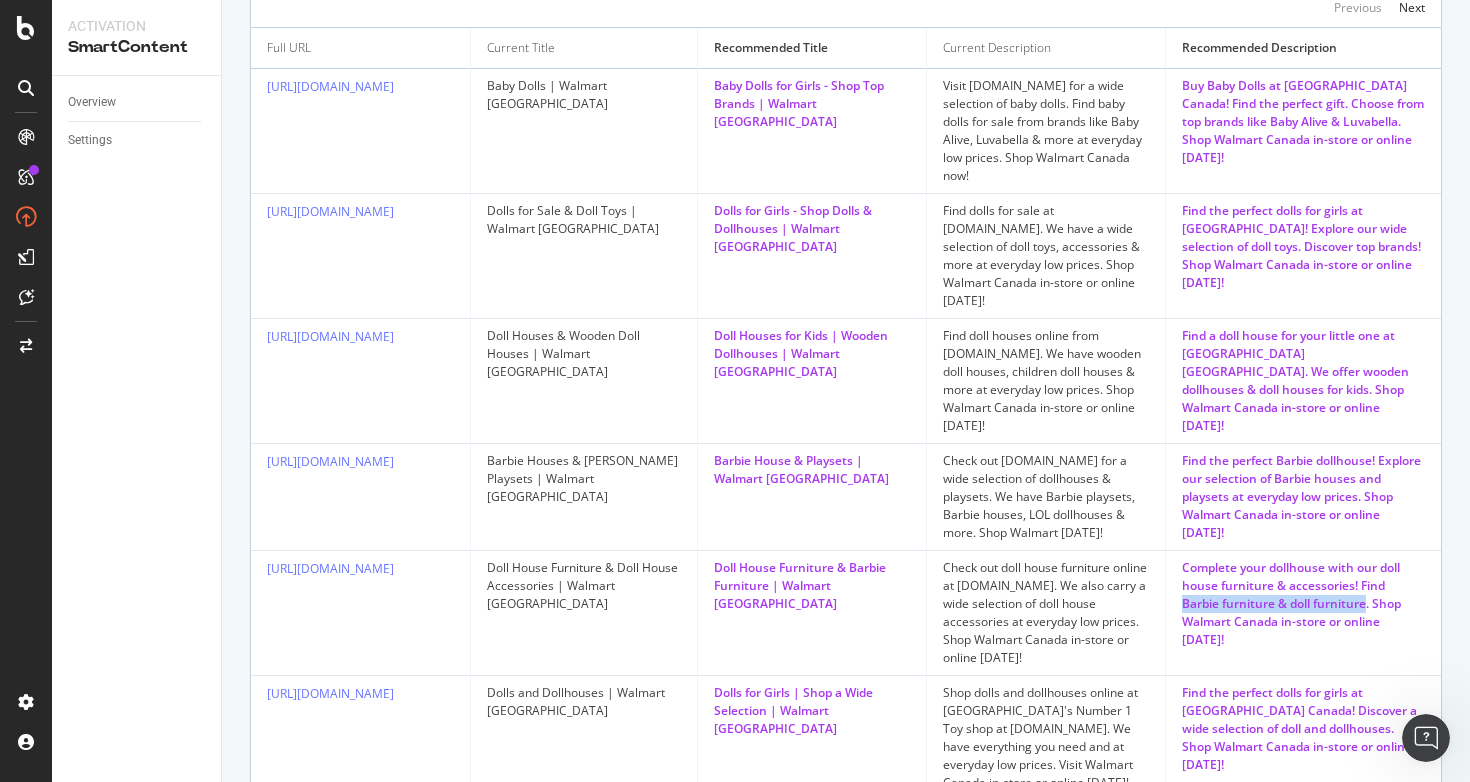 drag, startPoint x: 1377, startPoint y: 578, endPoint x: 1312, endPoint y: 607, distance: 71.17584 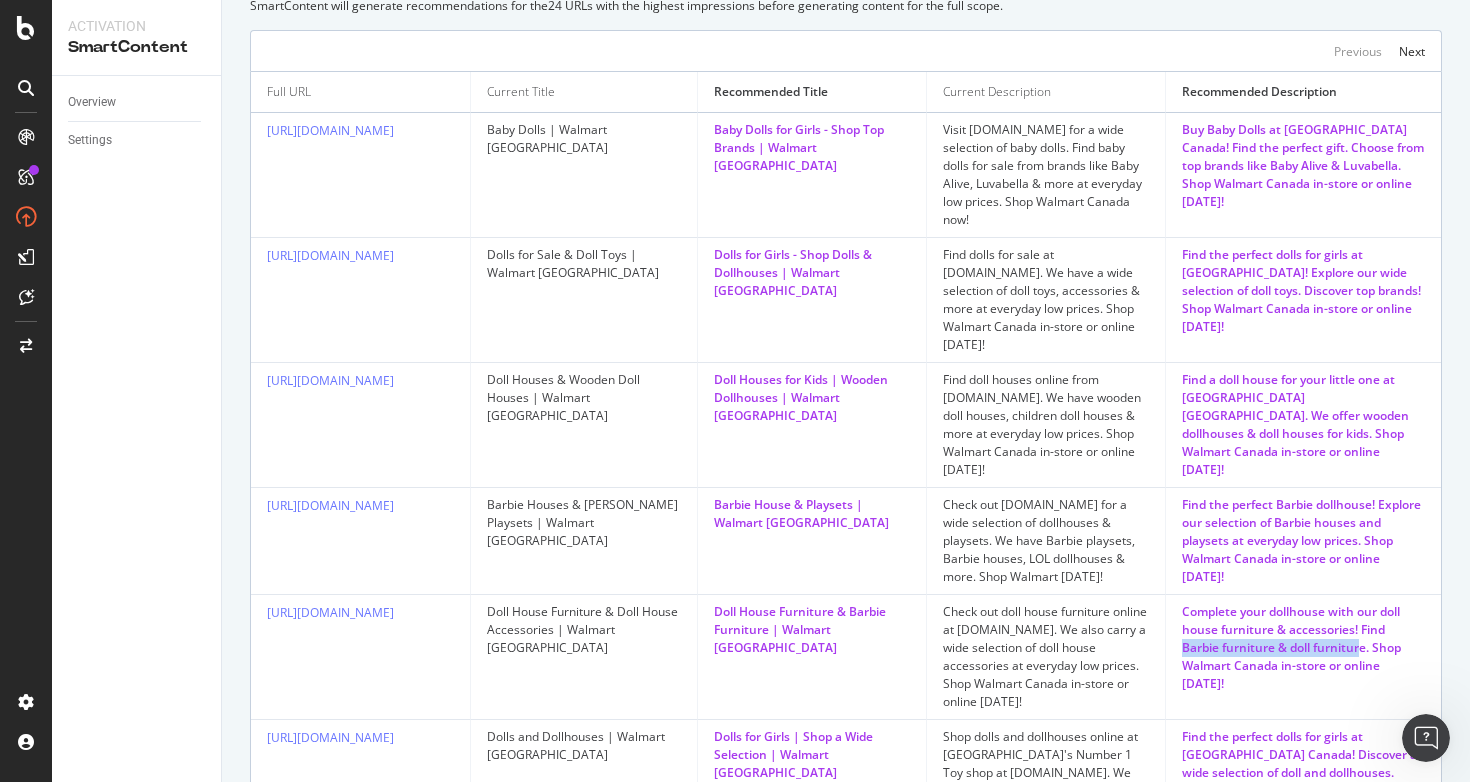 scroll, scrollTop: 1040, scrollLeft: 0, axis: vertical 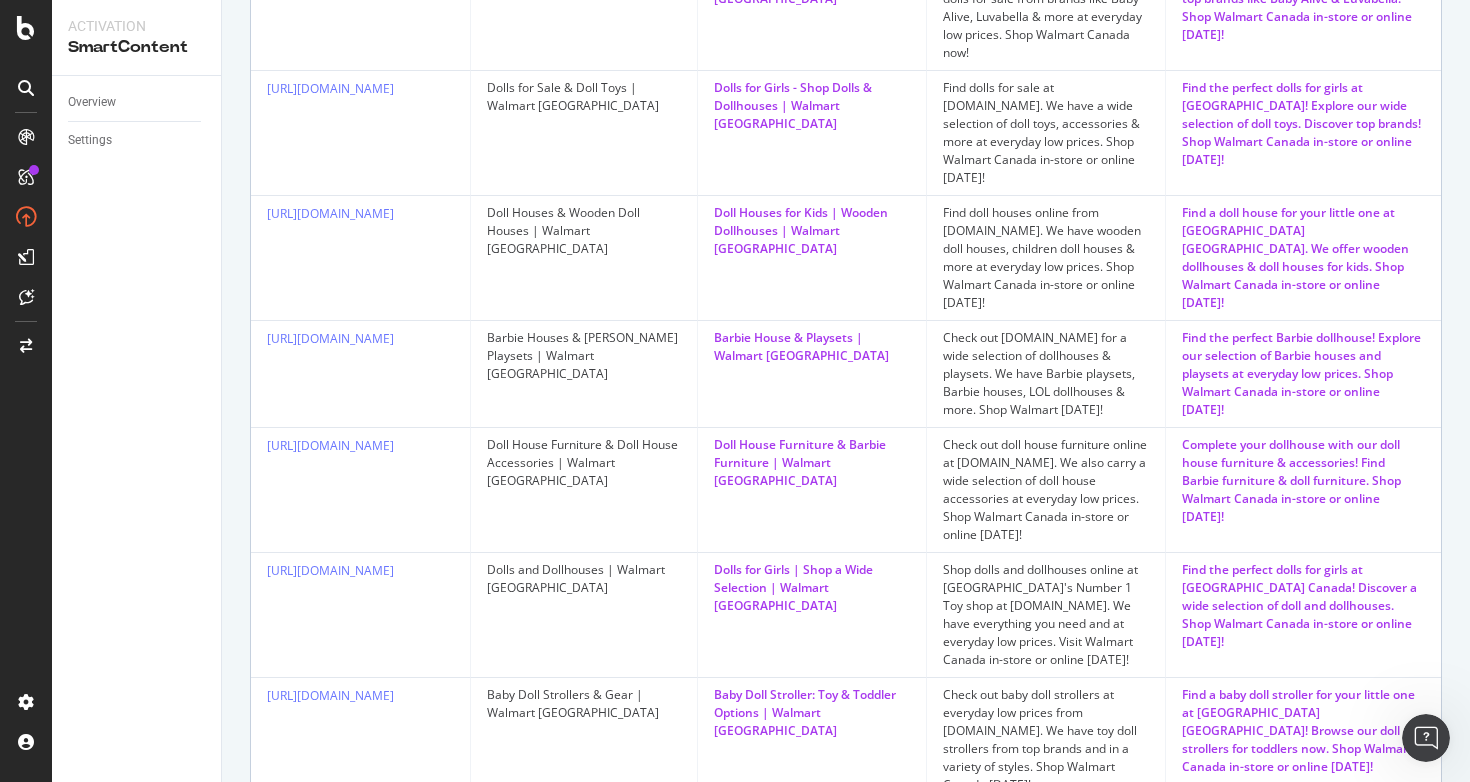 click on "Complete your dollhouse with our doll house furniture & accessories! Find Barbie furniture & doll furniture. Shop Walmart Canada in-store or online [DATE]!" at bounding box center (1303, 481) 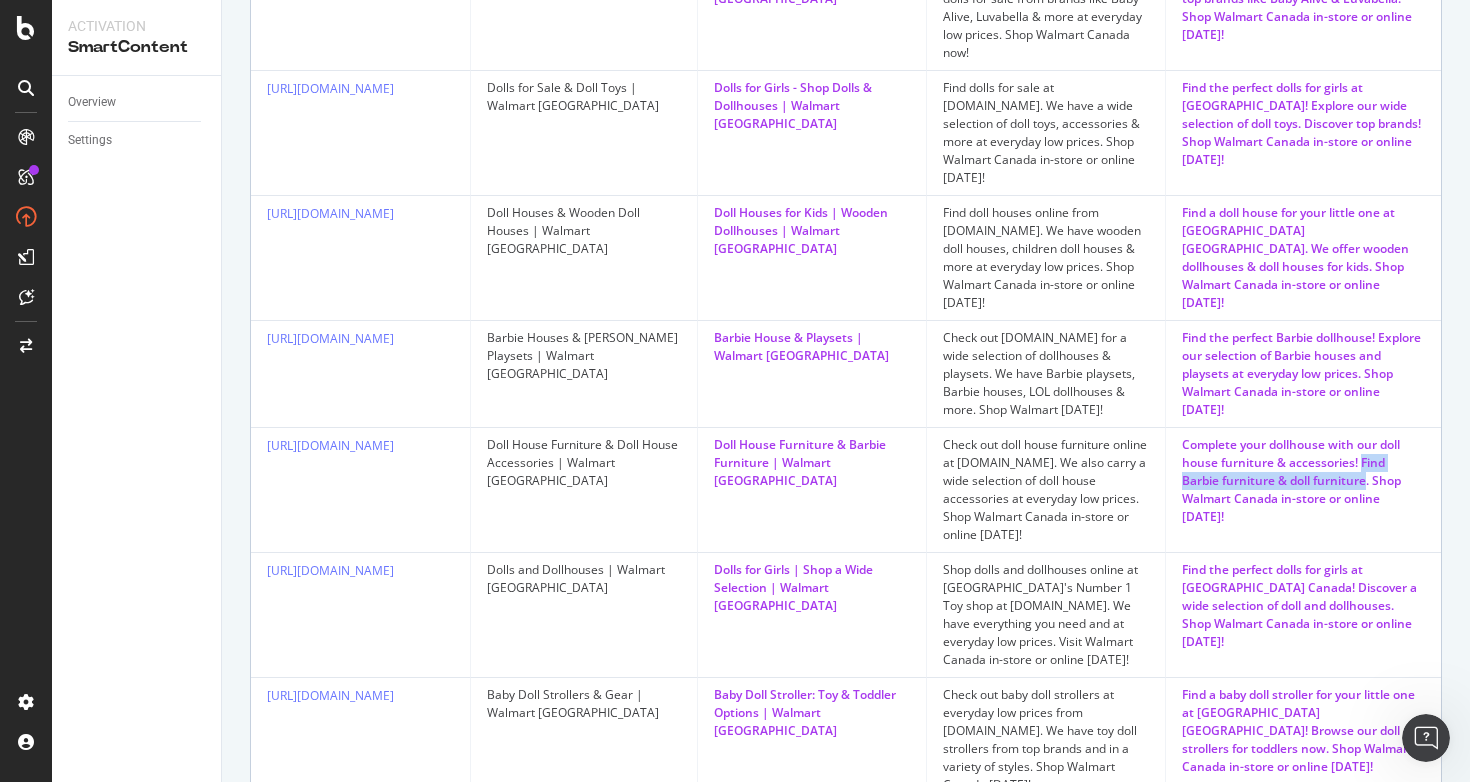 drag, startPoint x: 1352, startPoint y: 465, endPoint x: 1315, endPoint y: 482, distance: 40.718548 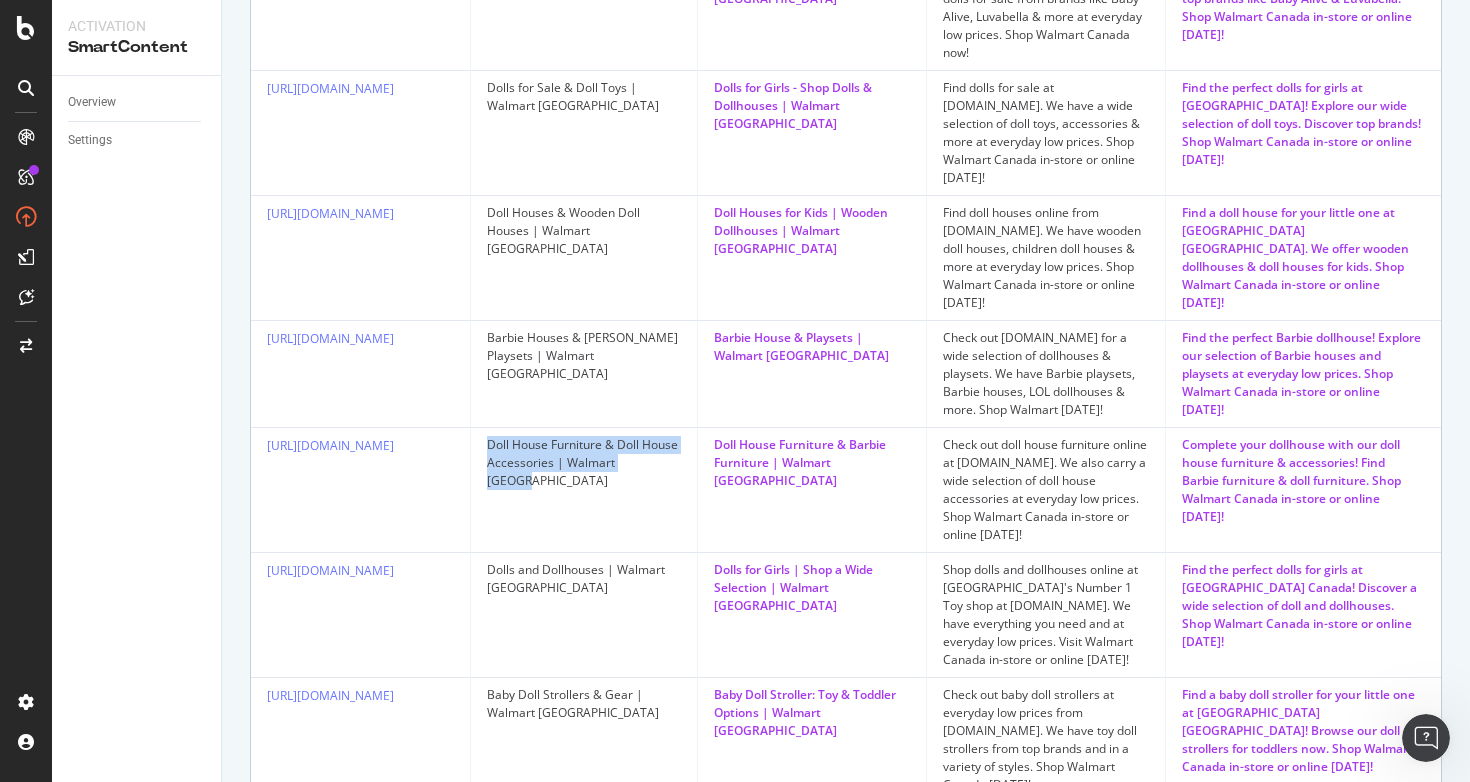 drag, startPoint x: 673, startPoint y: 463, endPoint x: 491, endPoint y: 441, distance: 183.32484 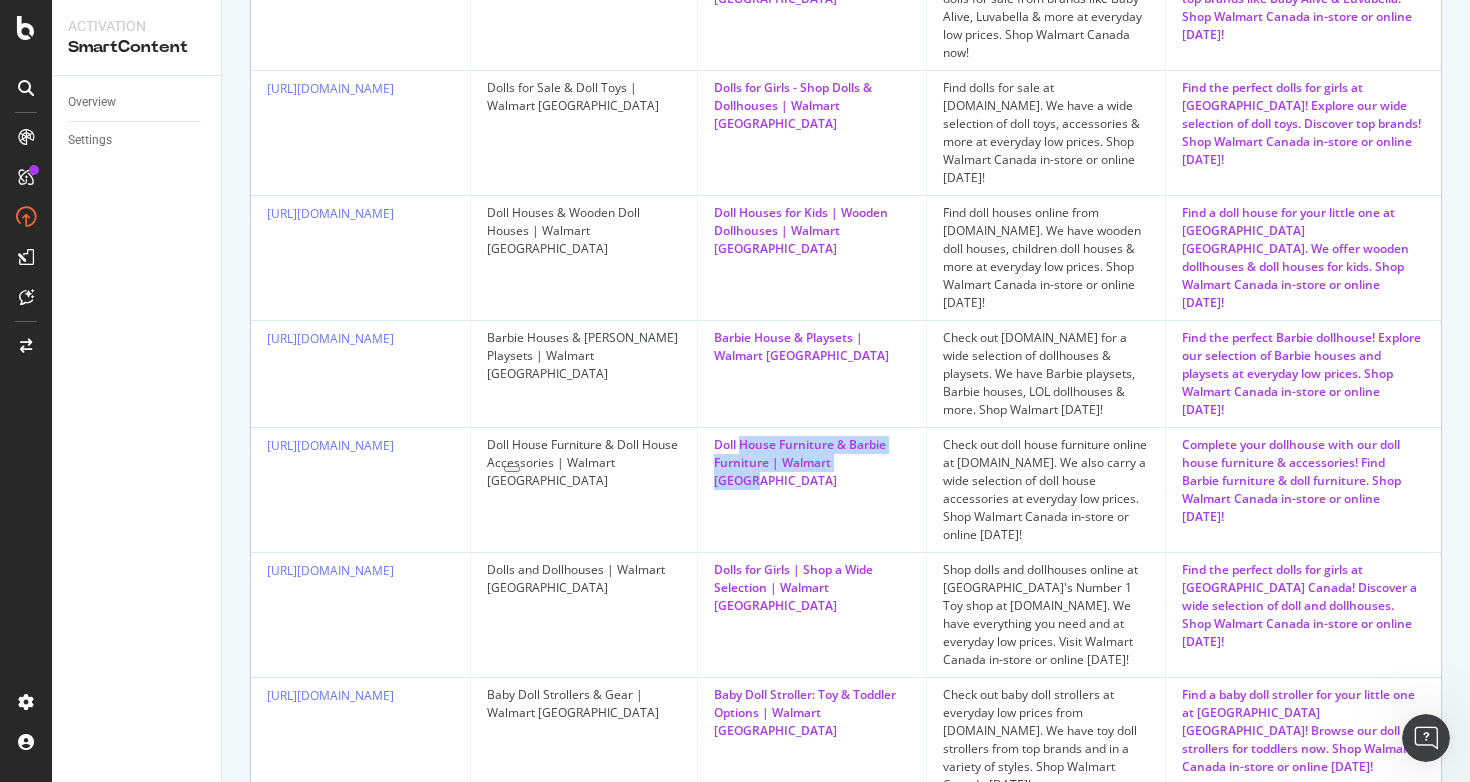 drag, startPoint x: 911, startPoint y: 469, endPoint x: 747, endPoint y: 453, distance: 164.77864 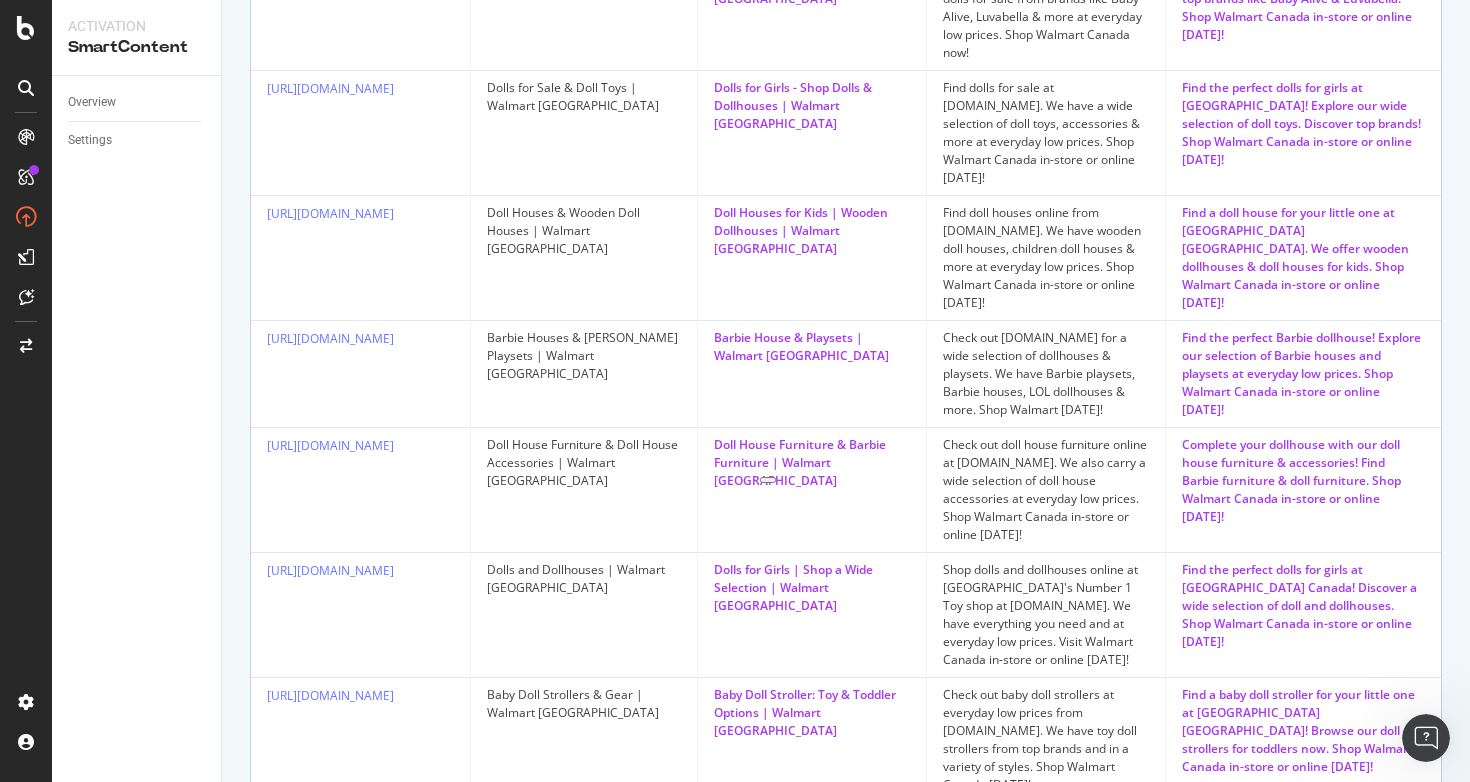 click on "Doll House Furniture & Barbie Furniture | Walmart [GEOGRAPHIC_DATA]" at bounding box center (812, 463) 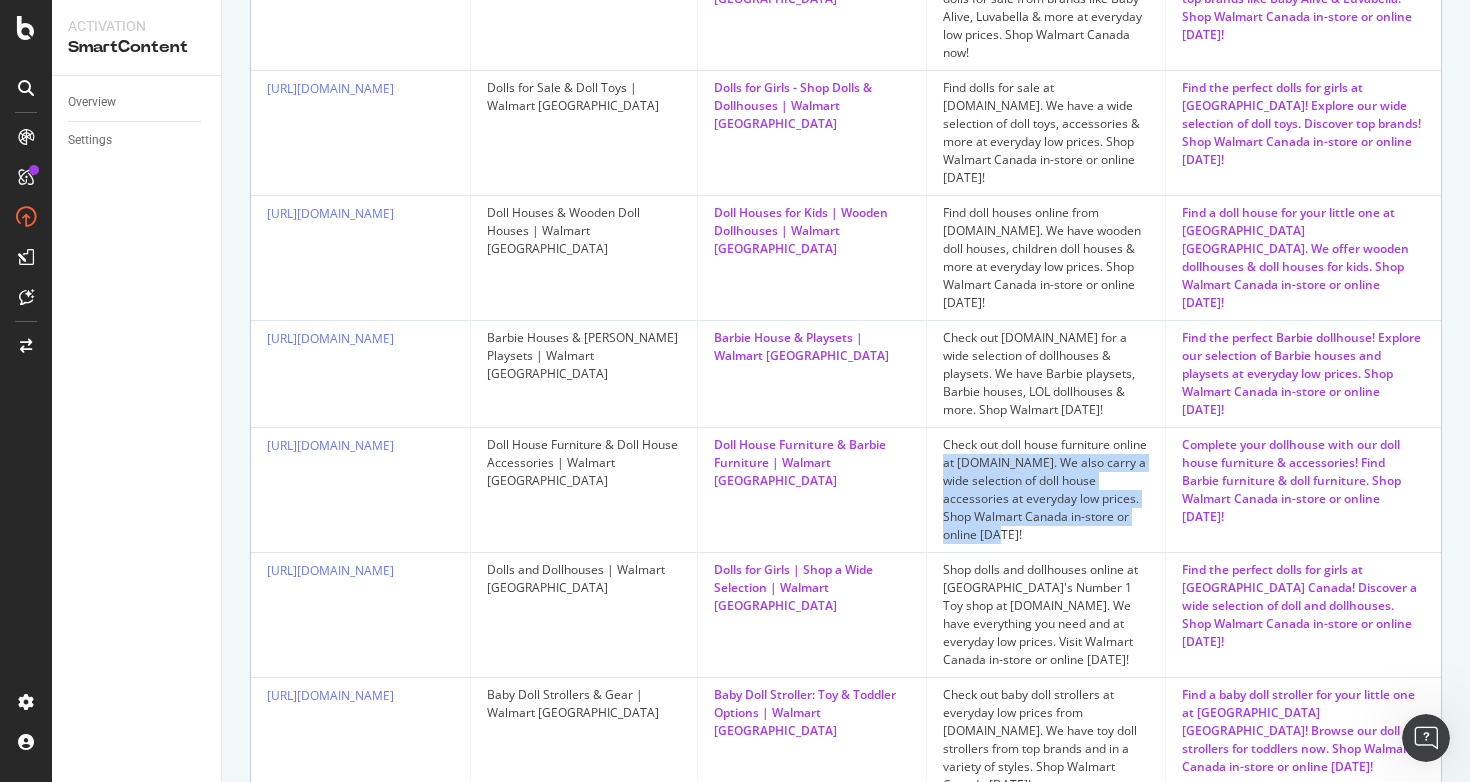 drag, startPoint x: 1093, startPoint y: 529, endPoint x: 981, endPoint y: 464, distance: 129.49518 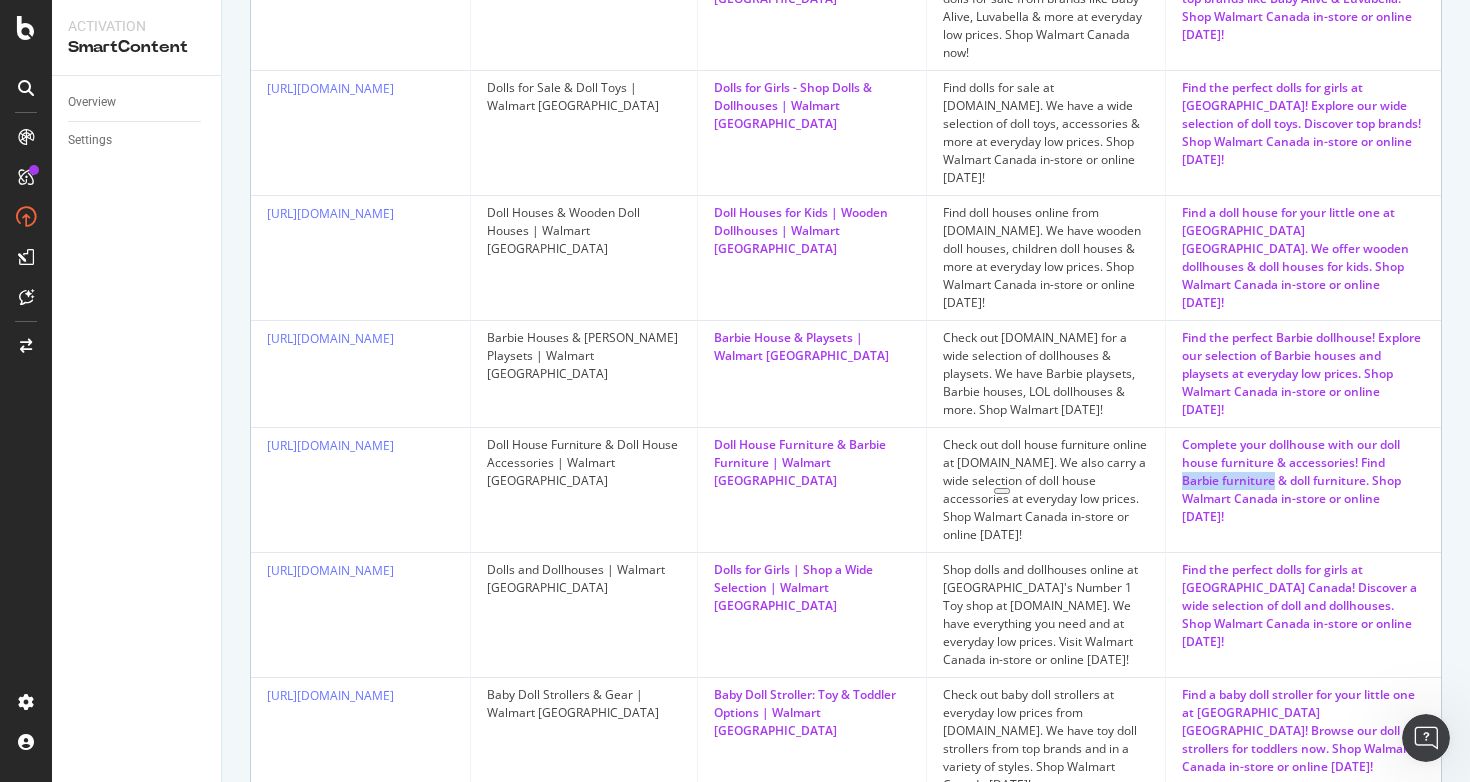 drag, startPoint x: 1376, startPoint y: 460, endPoint x: 1226, endPoint y: 480, distance: 151.32745 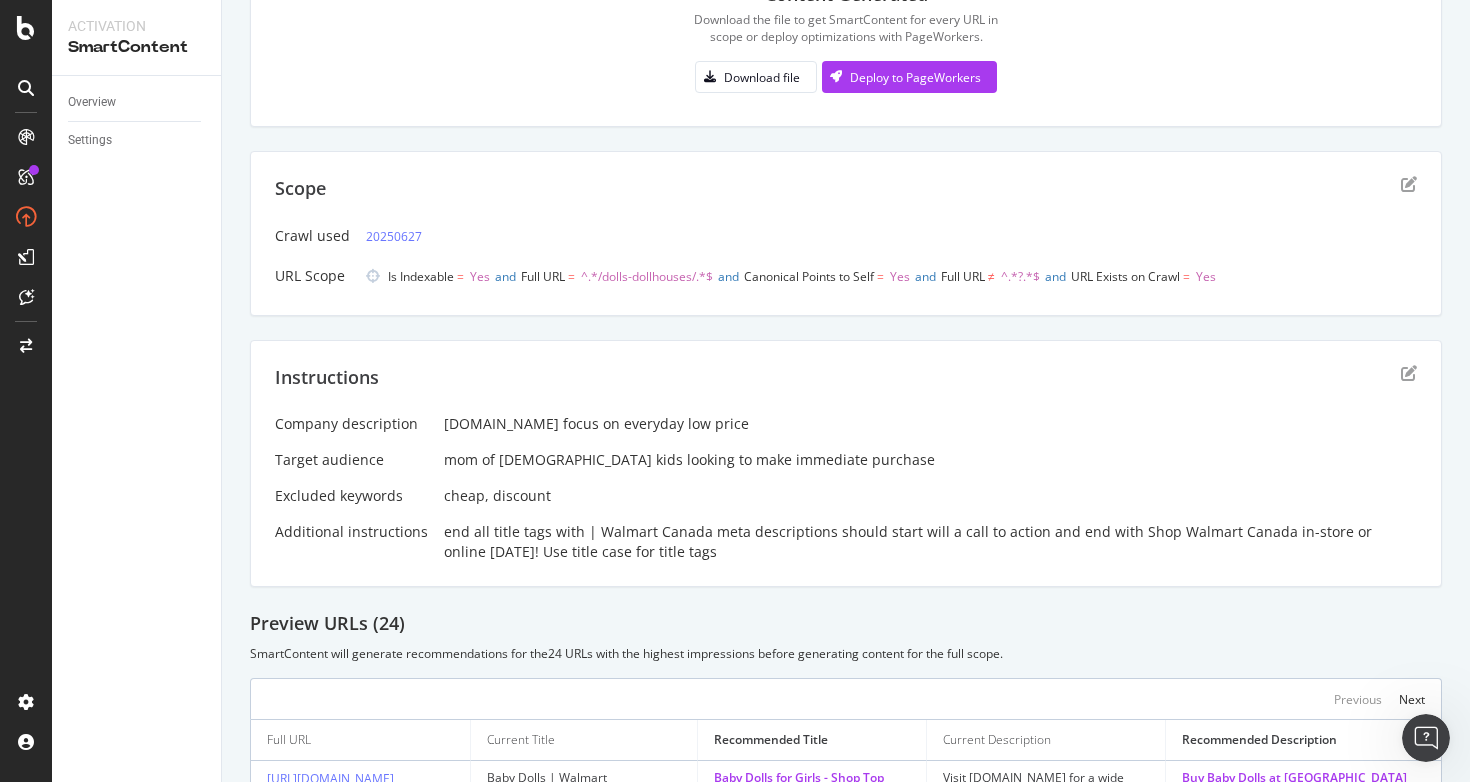 scroll, scrollTop: 224, scrollLeft: 0, axis: vertical 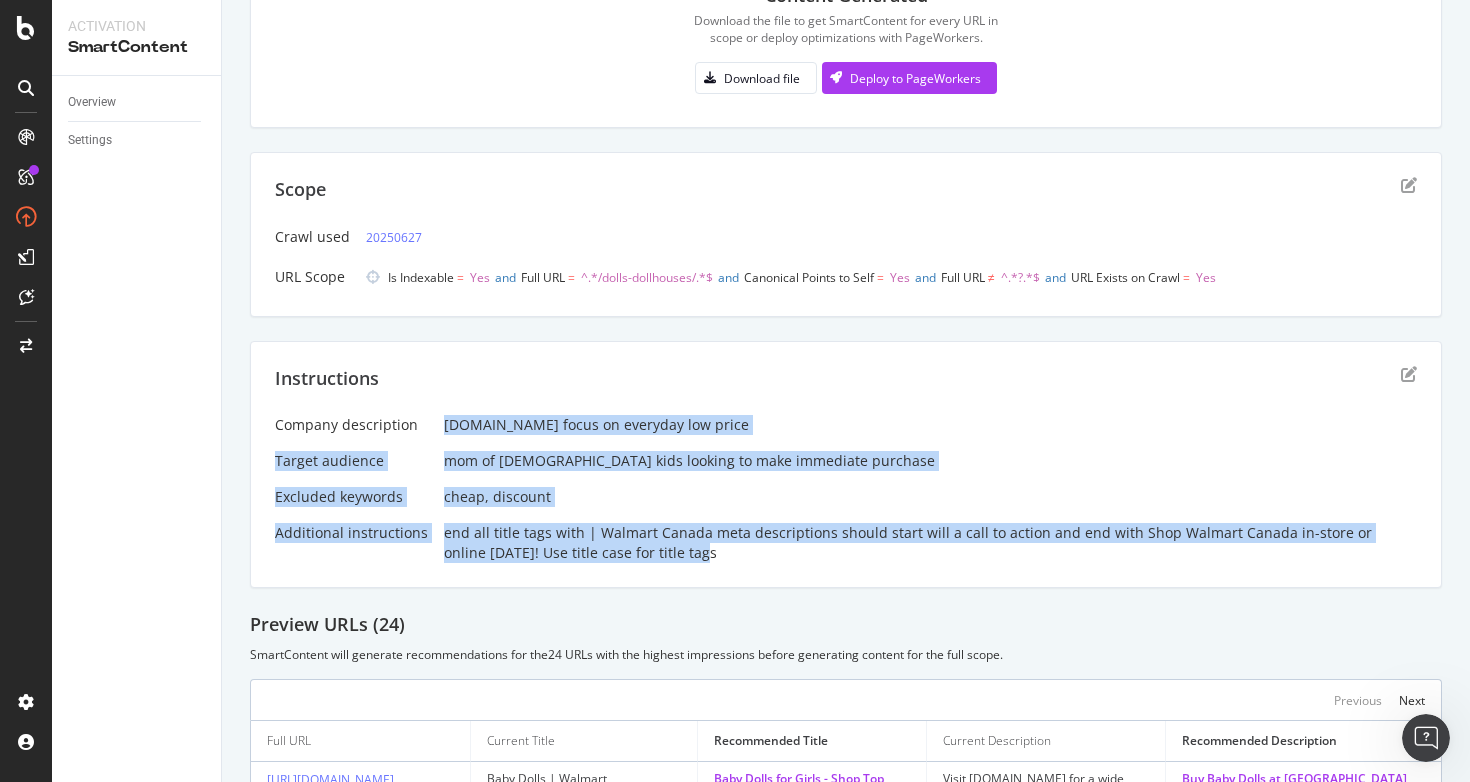 drag, startPoint x: 682, startPoint y: 567, endPoint x: 418, endPoint y: 420, distance: 302.16718 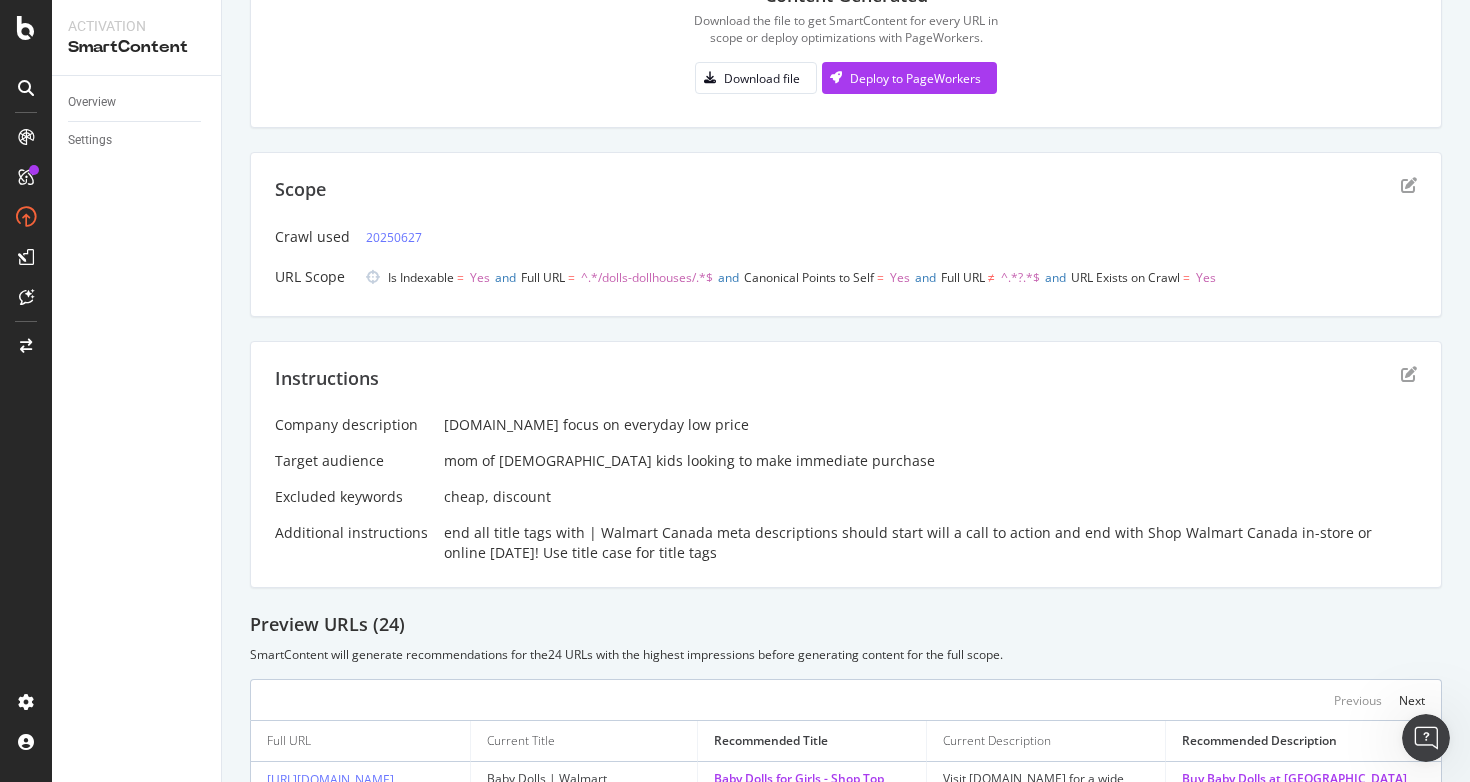 click on "Company description [DOMAIN_NAME] focus on everyday low price Target audience mom of [DEMOGRAPHIC_DATA] kids looking to make immediate purchase Excluded keywords cheap, discount Additional instructions end all title tags with | Walmart Canada
meta descriptions should start will a call to action and end with Shop Walmart Canada in-store or online [DATE]!
Use title case for title tags" at bounding box center [846, 489] 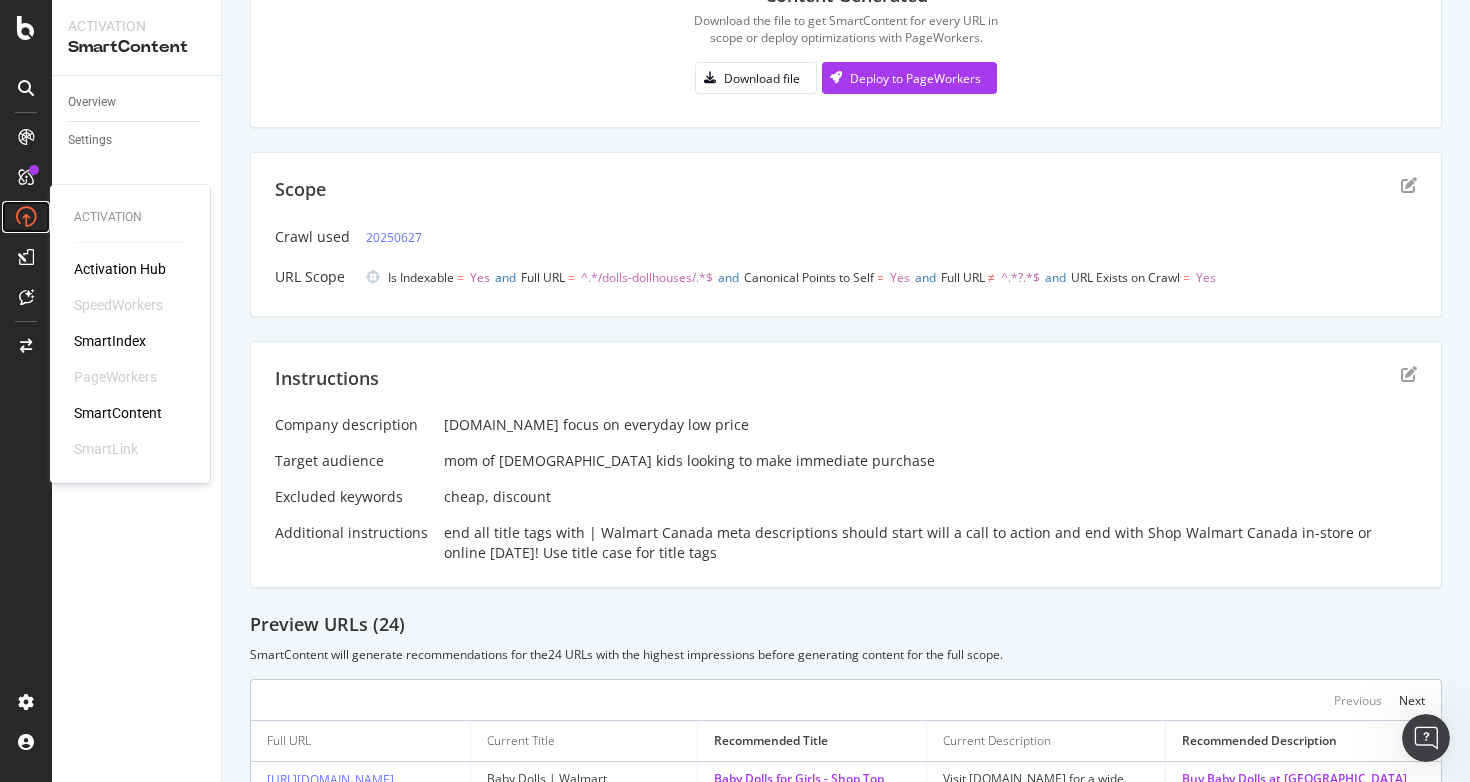 click at bounding box center (26, 217) 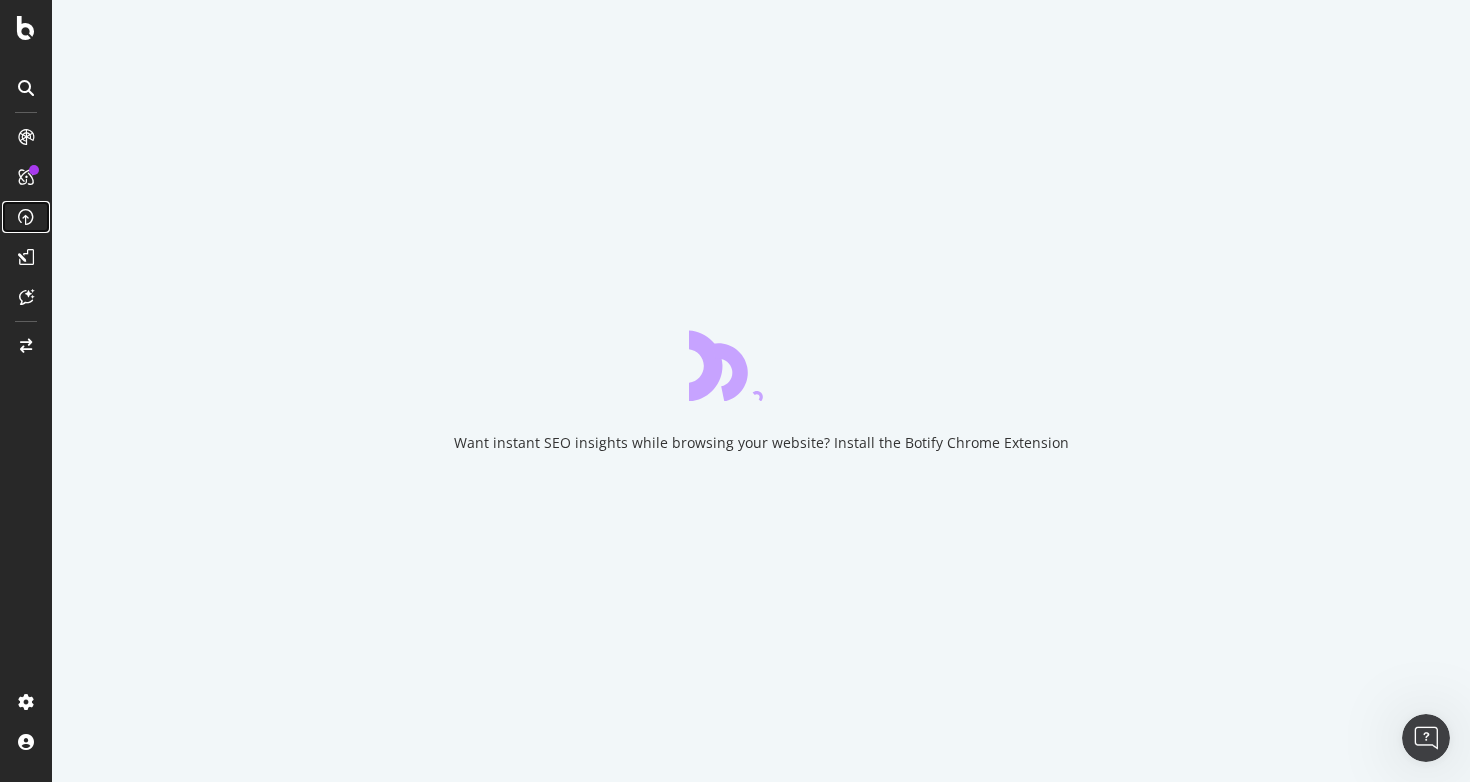 click at bounding box center (26, 217) 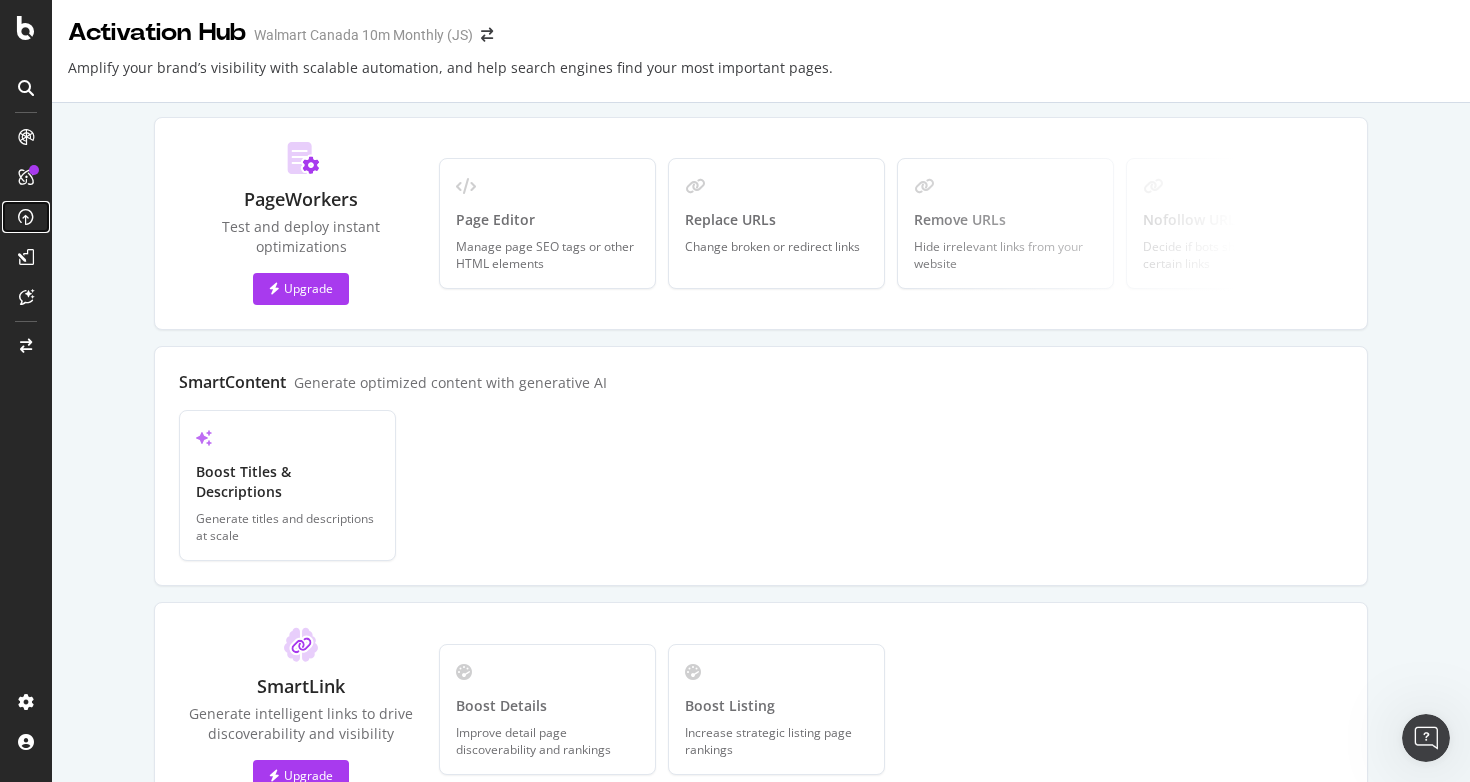 click at bounding box center [26, 217] 